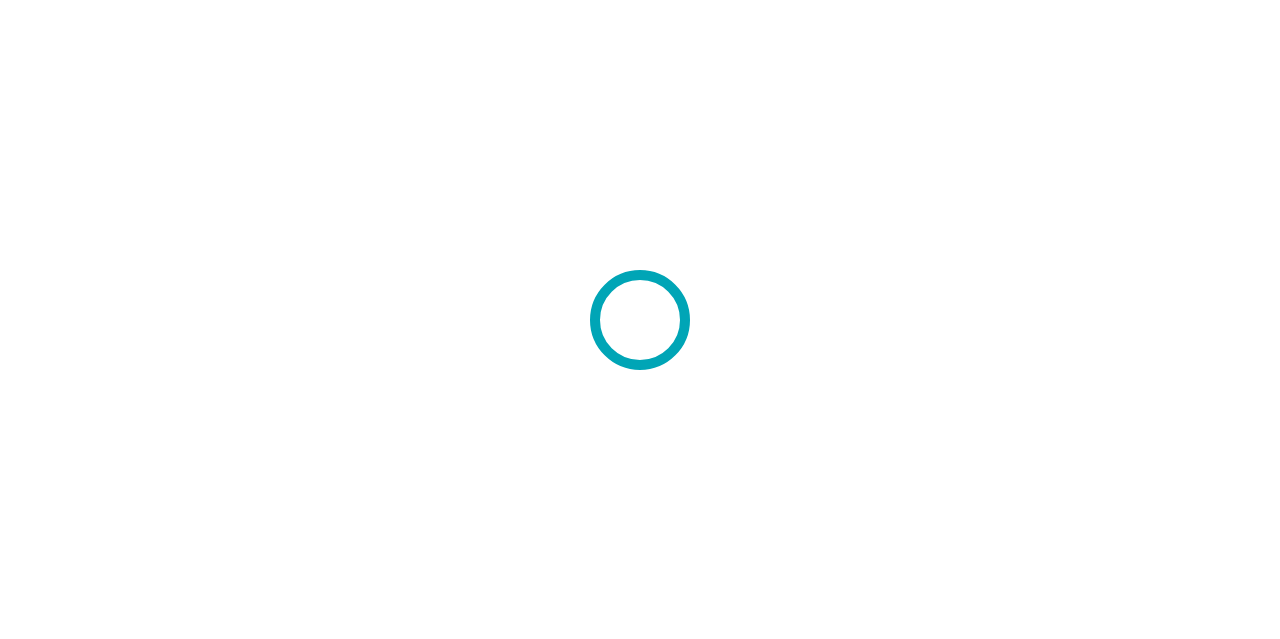 scroll, scrollTop: 0, scrollLeft: 0, axis: both 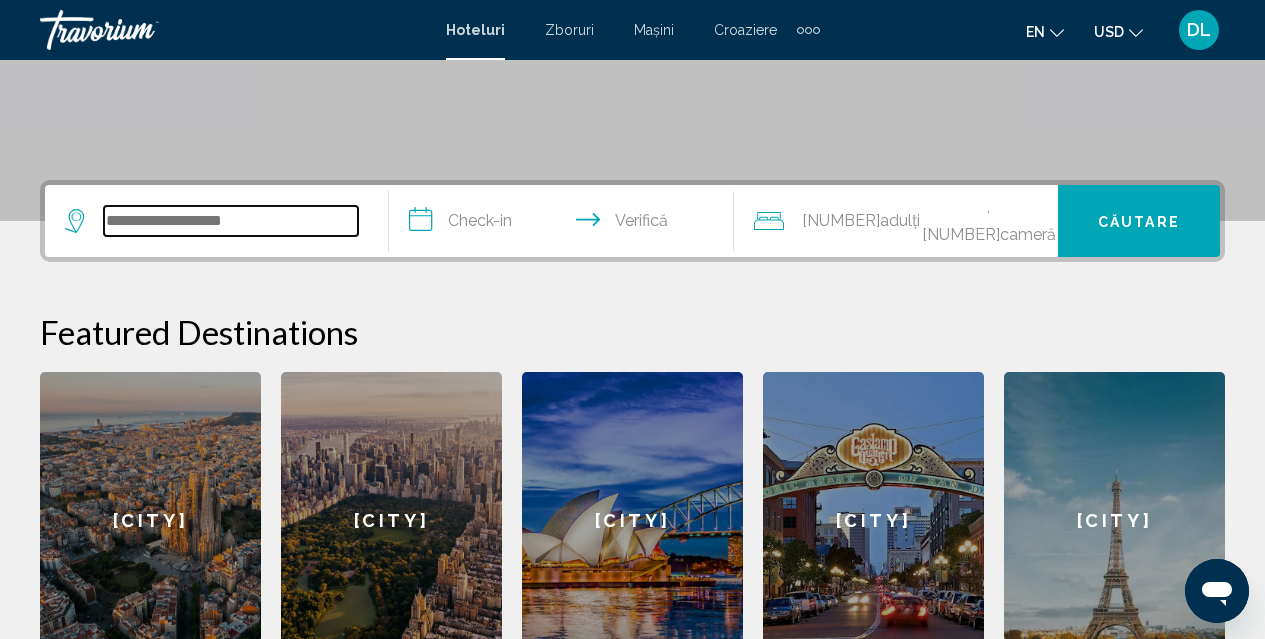 click at bounding box center [231, 221] 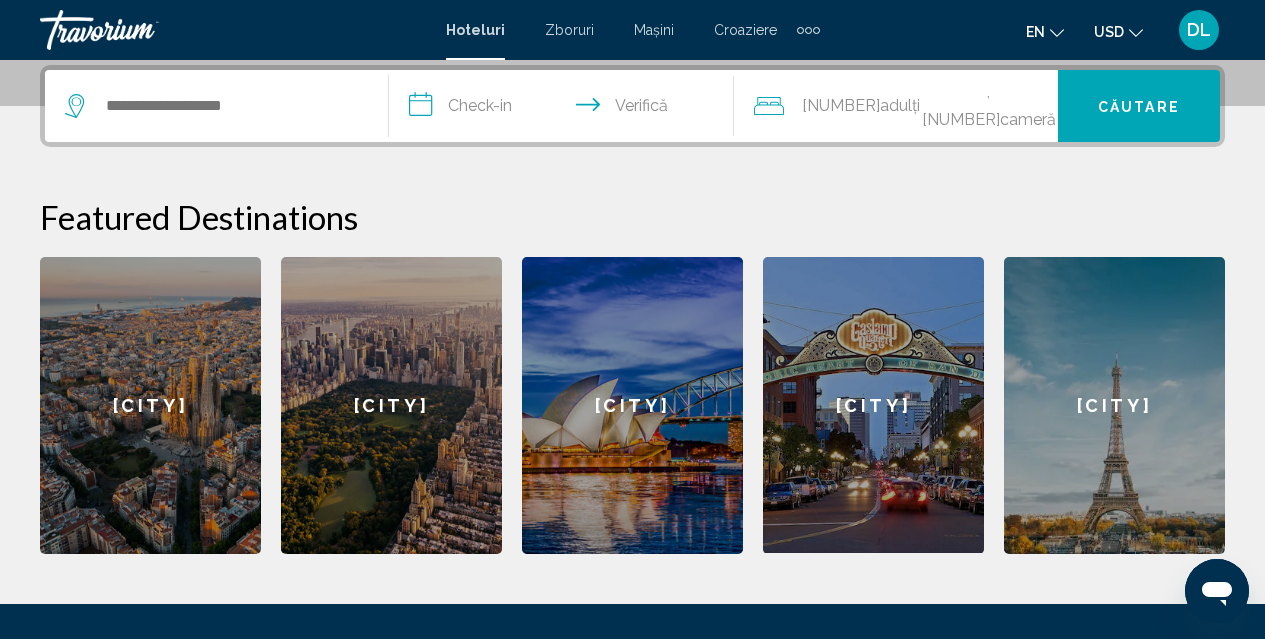click on "Barcelona" at bounding box center [150, 405] 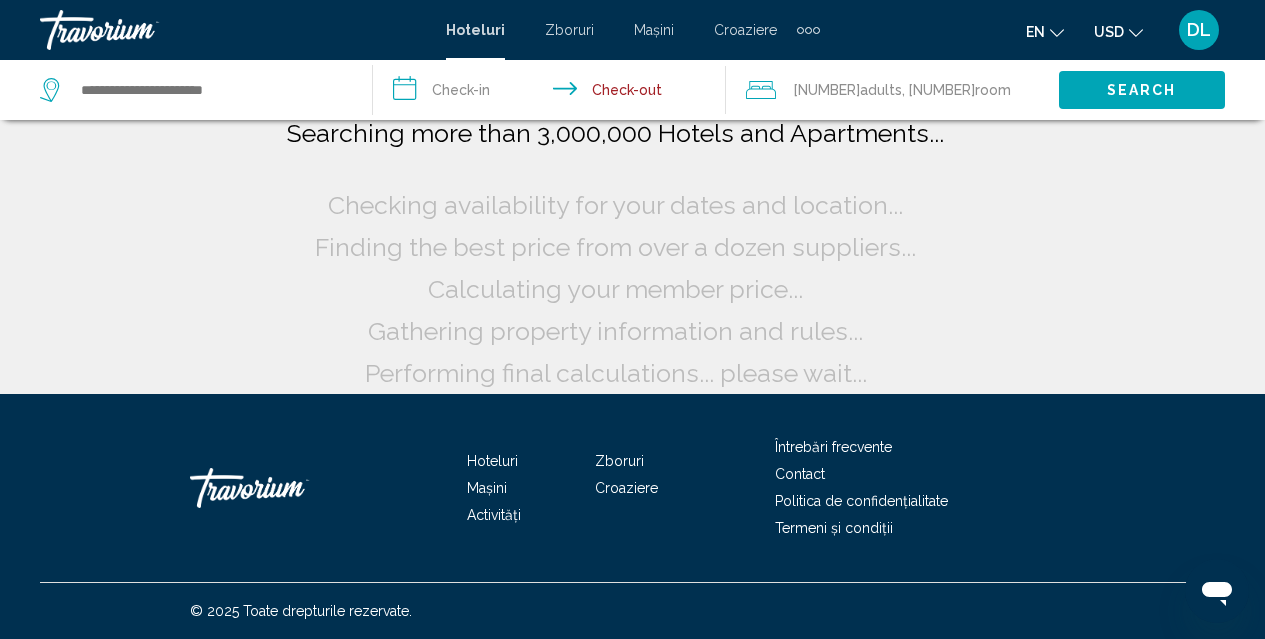 scroll, scrollTop: 0, scrollLeft: 0, axis: both 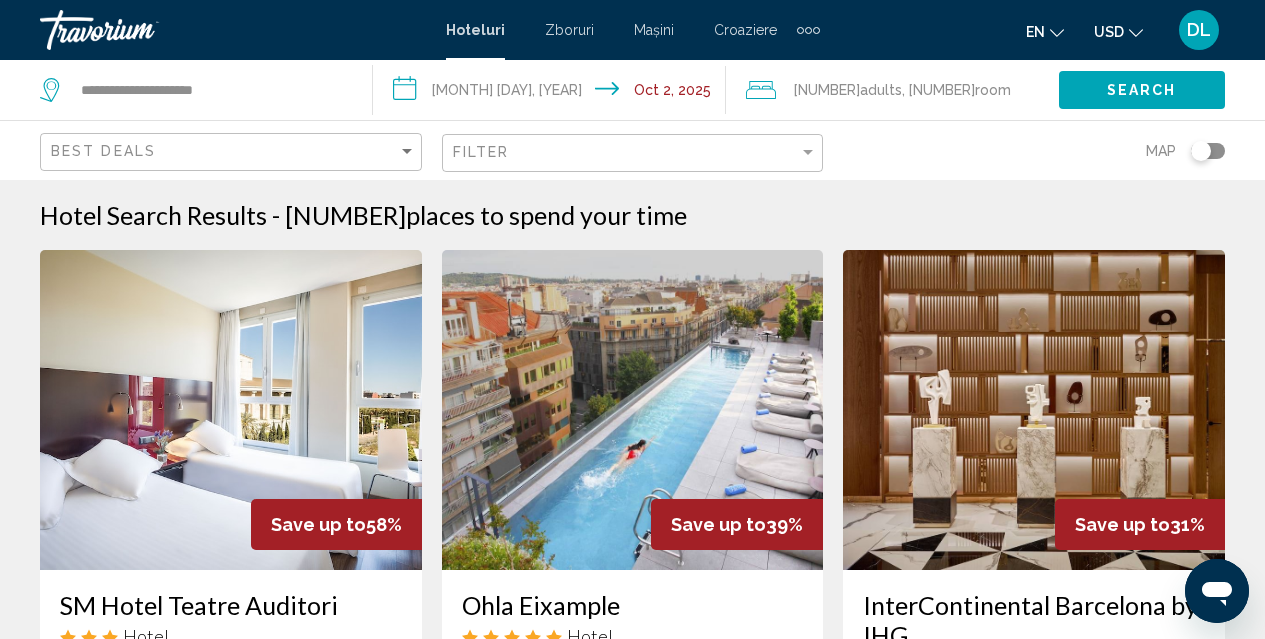 drag, startPoint x: 1206, startPoint y: 153, endPoint x: 1218, endPoint y: 153, distance: 12 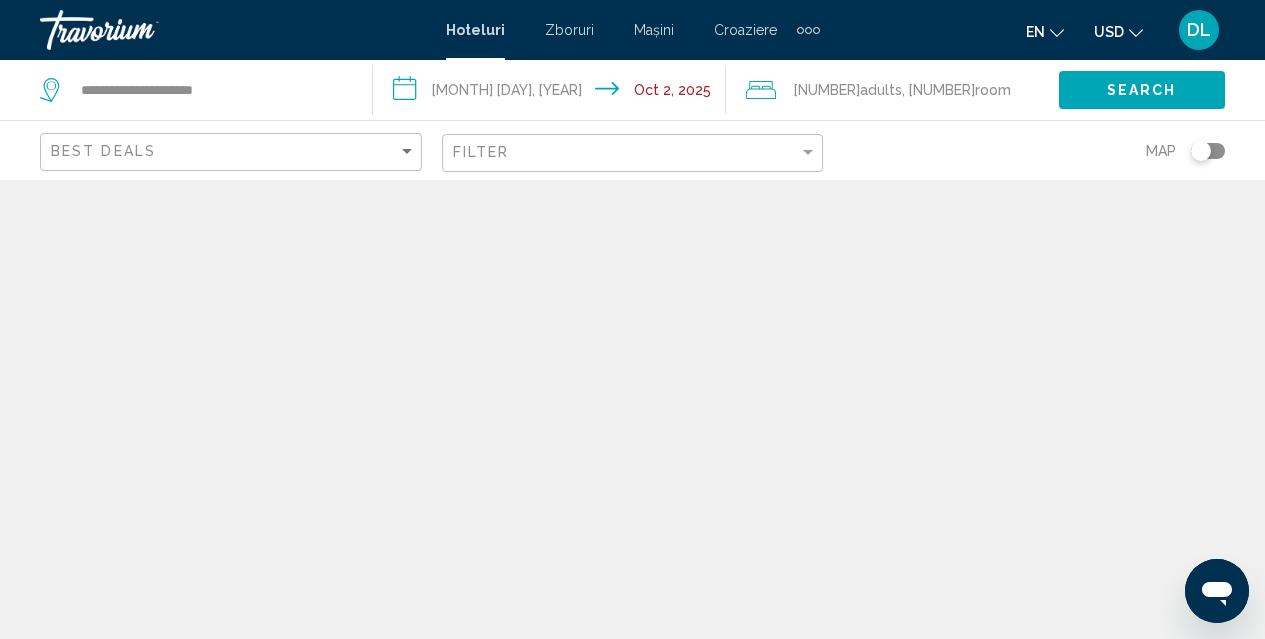 drag, startPoint x: 1202, startPoint y: 149, endPoint x: 1217, endPoint y: 145, distance: 15.524175 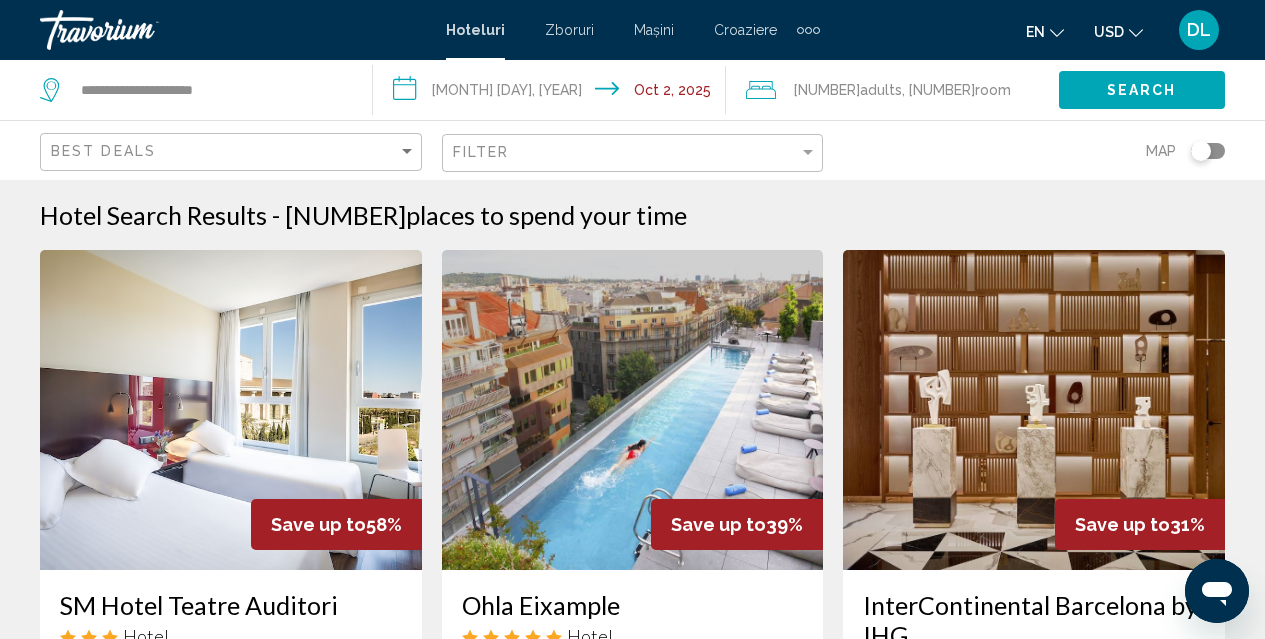 click on "**********" at bounding box center (553, 93) 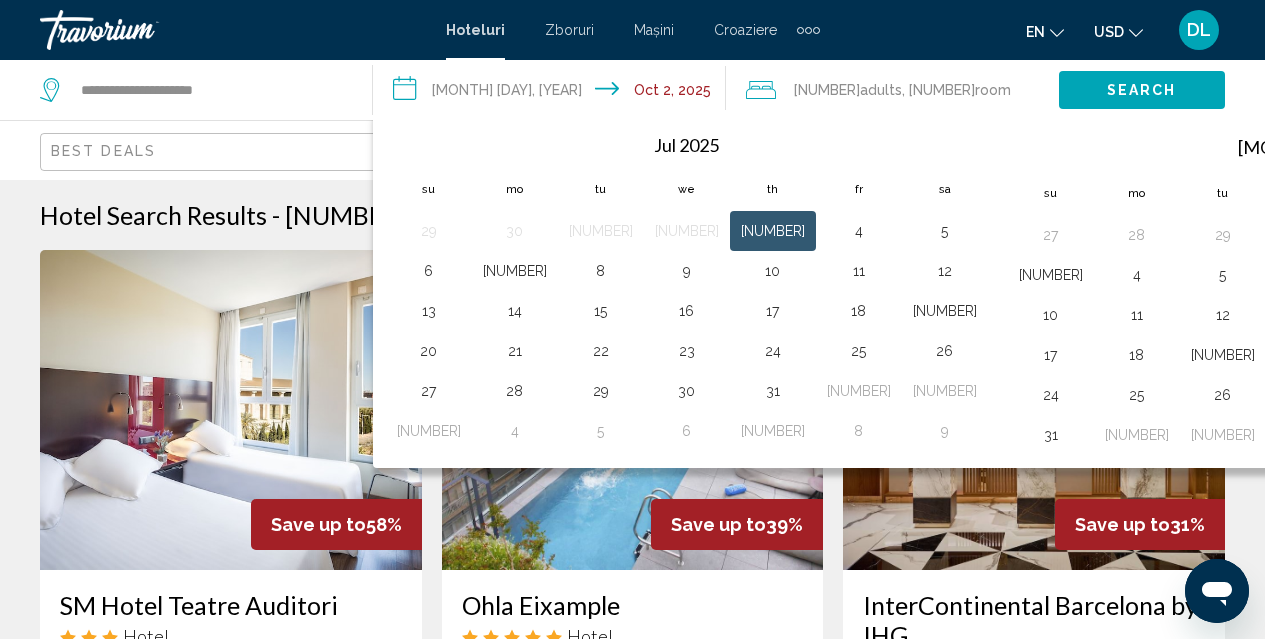 click on "en" at bounding box center [1035, 32] 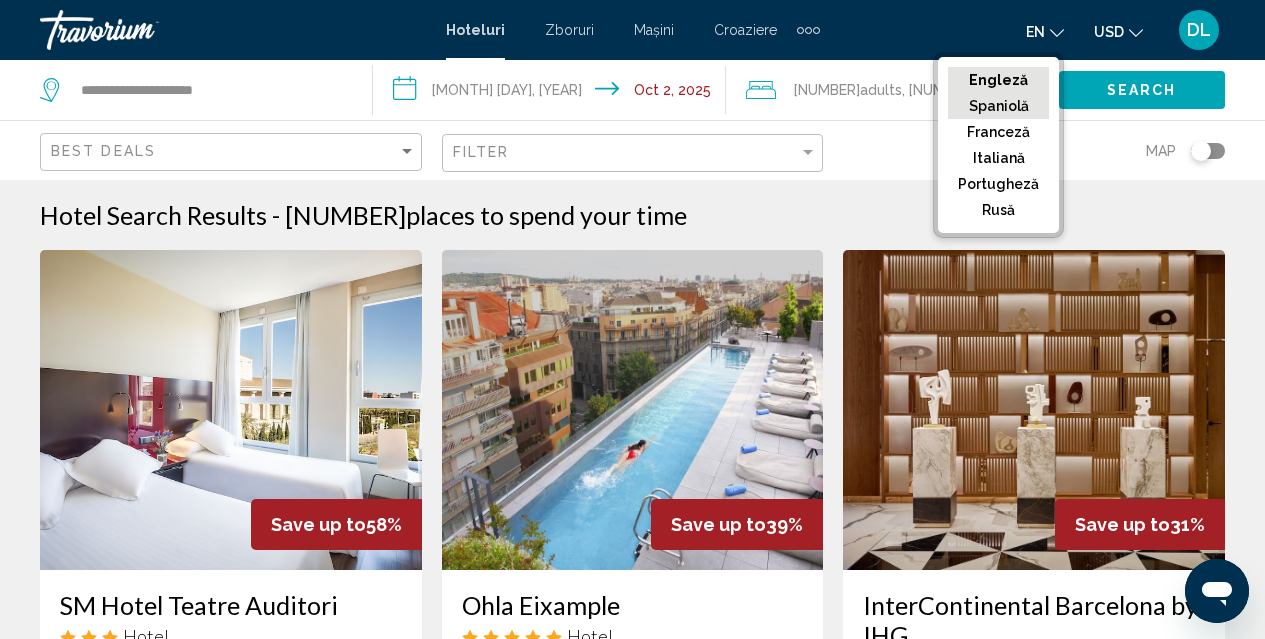 click on "Spaniolă" at bounding box center (998, 80) 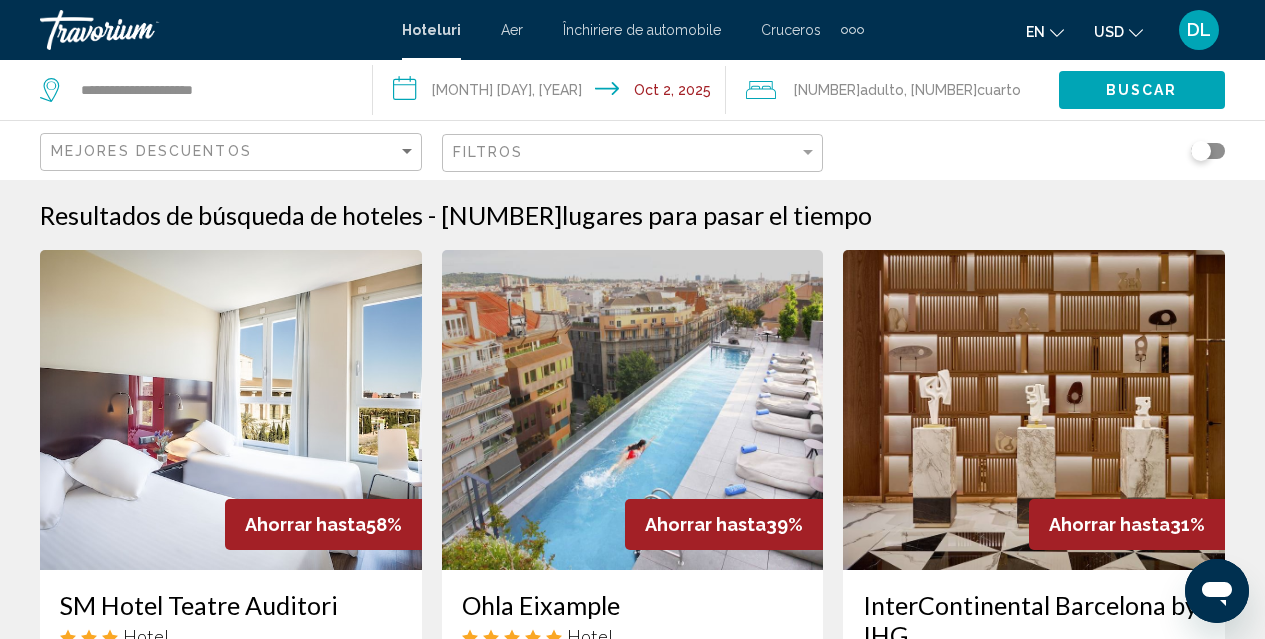 click on "**********" at bounding box center [553, 93] 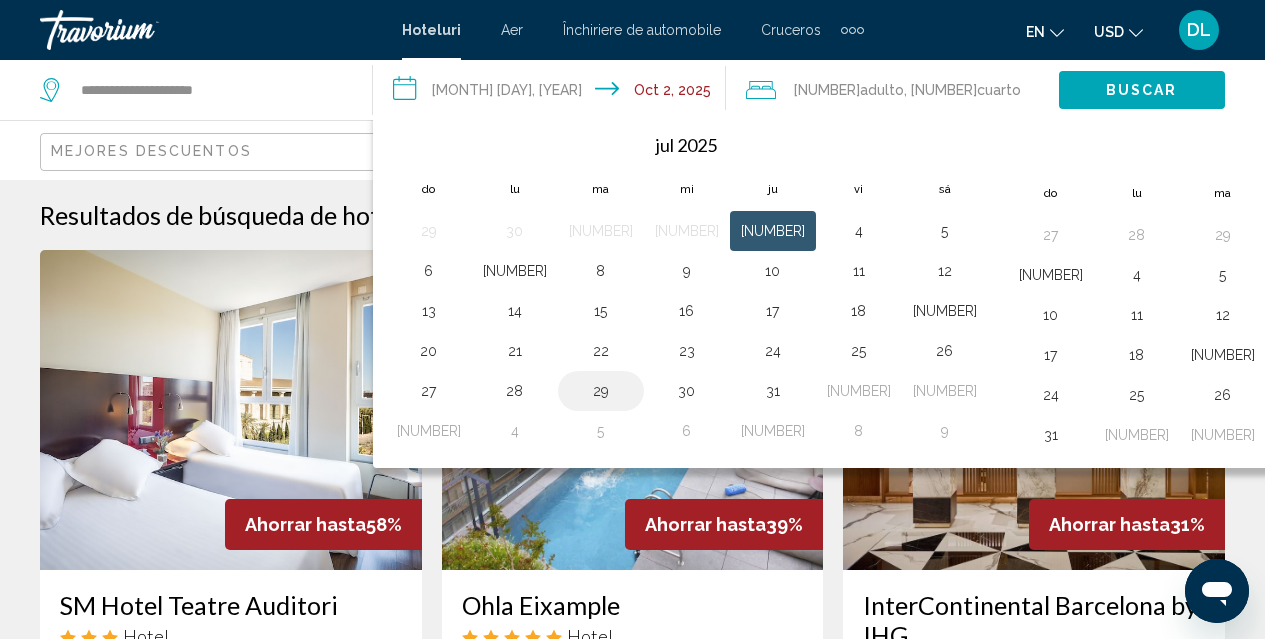 click on "29" at bounding box center [601, 391] 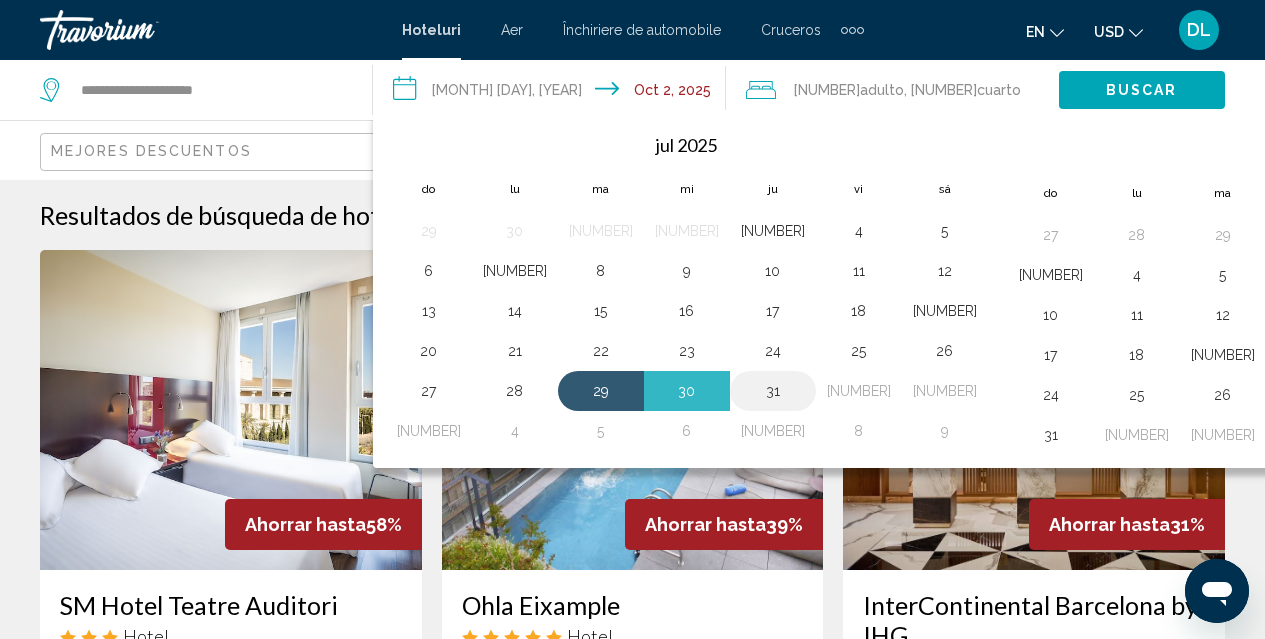 click on "31" at bounding box center (773, 391) 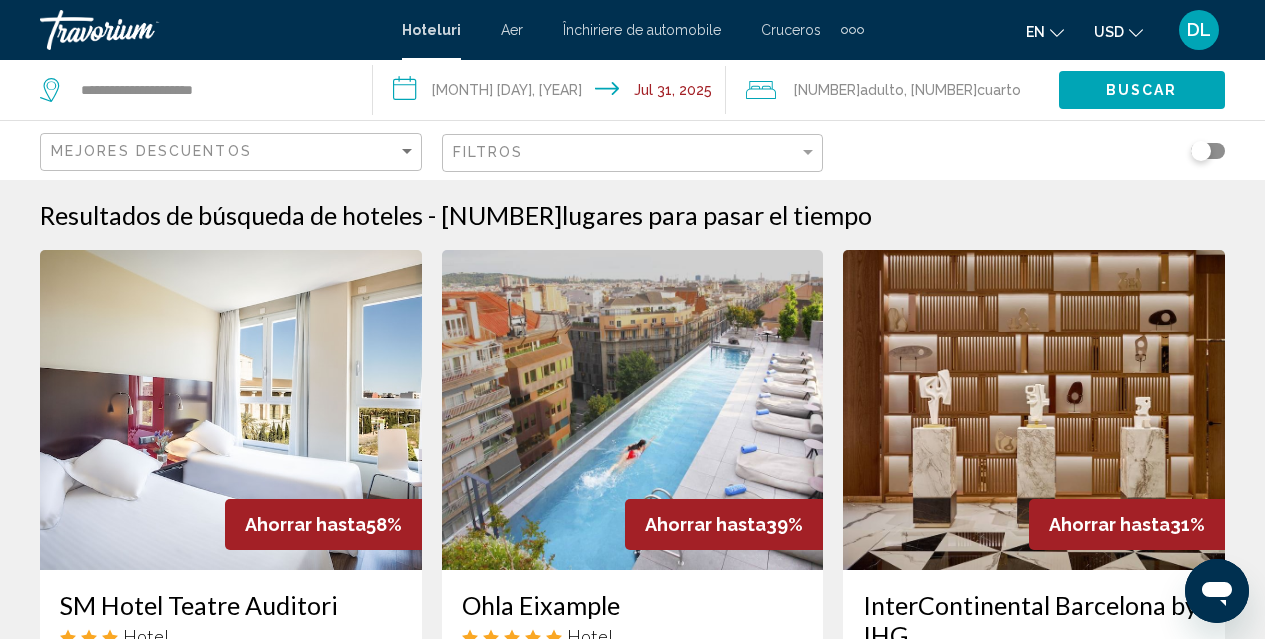 click at bounding box center [761, 90] 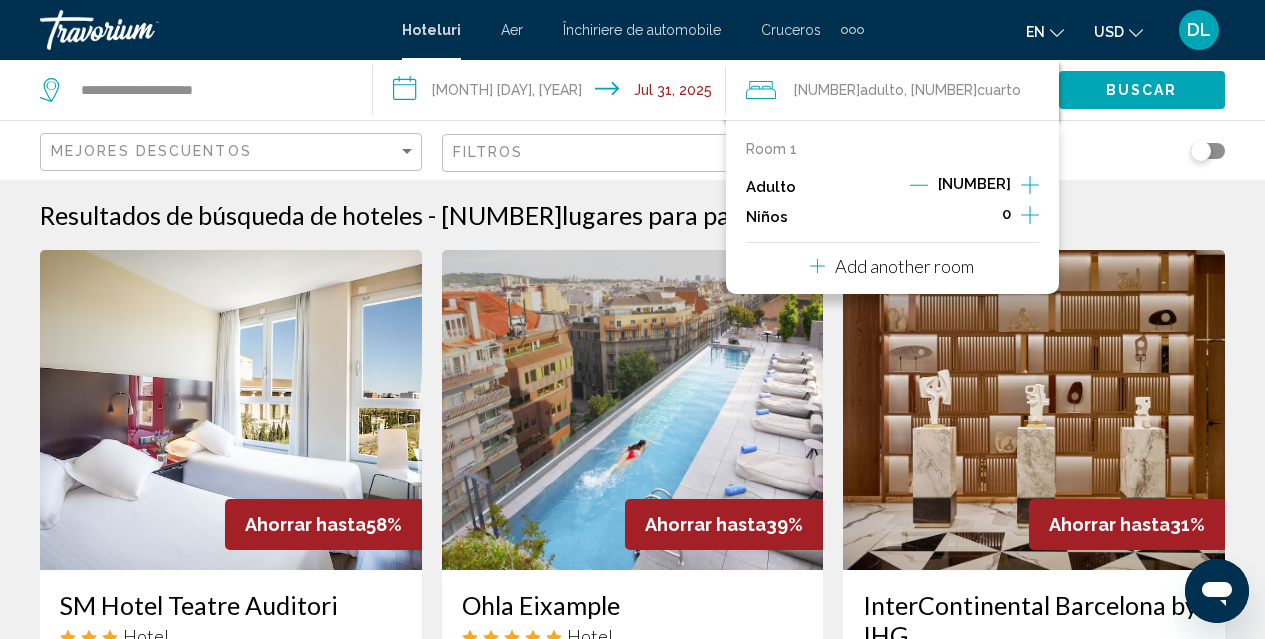 click at bounding box center (1030, 215) 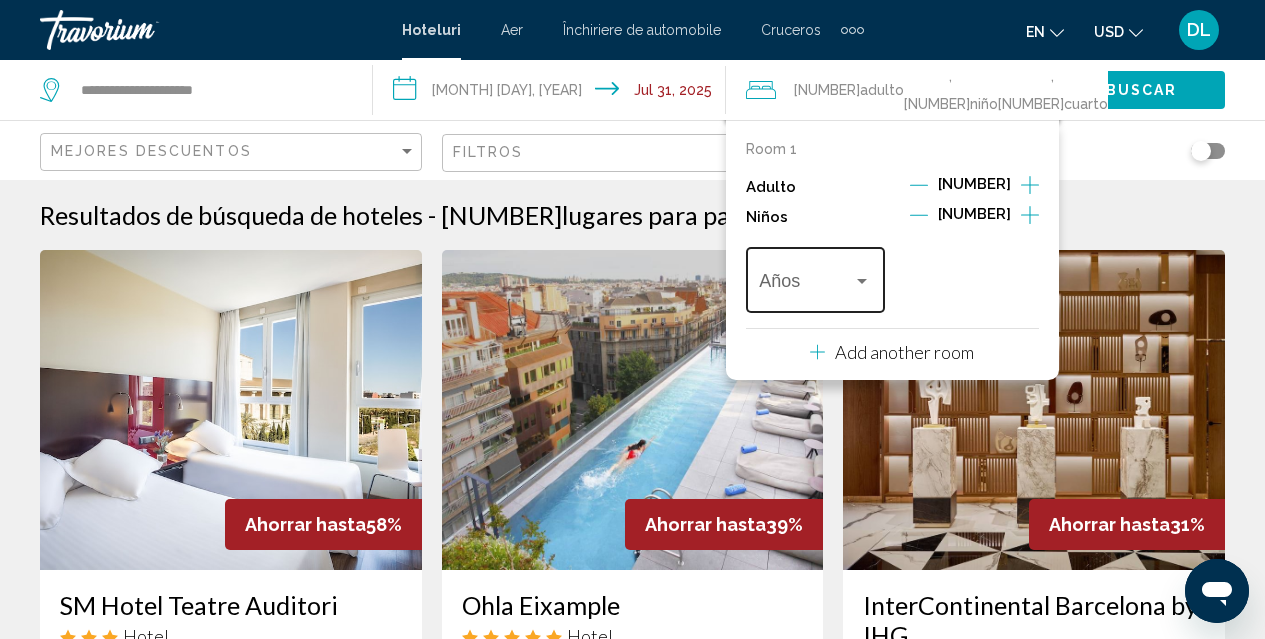 click at bounding box center [862, 281] 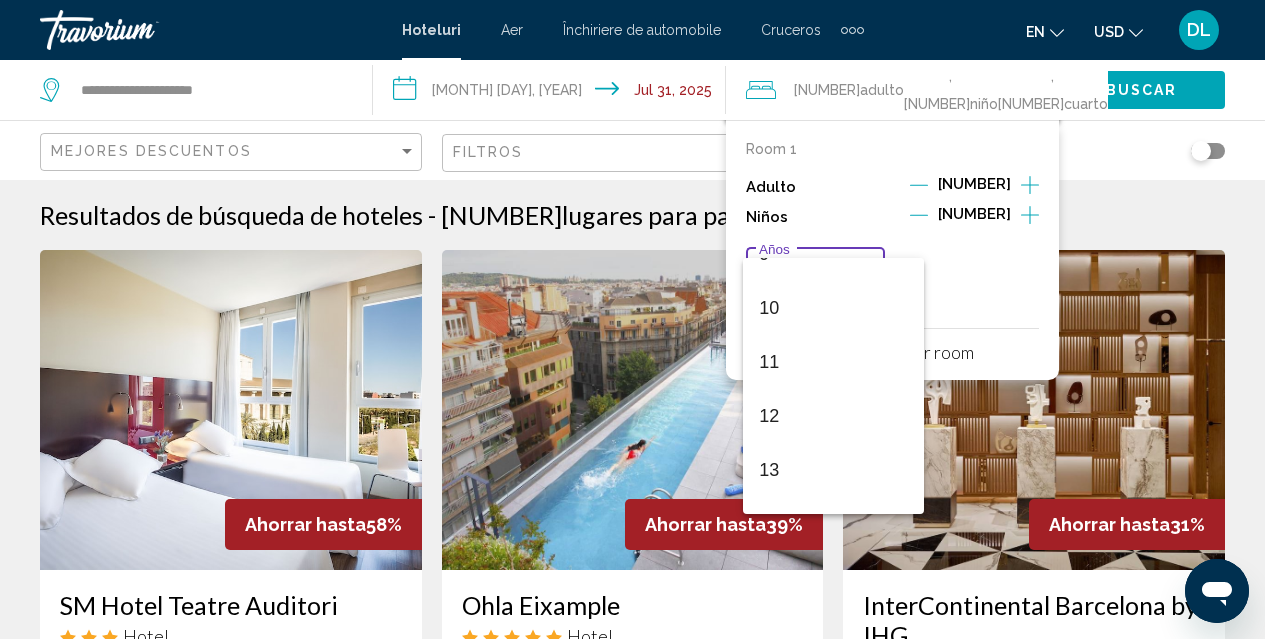 scroll, scrollTop: 560, scrollLeft: 0, axis: vertical 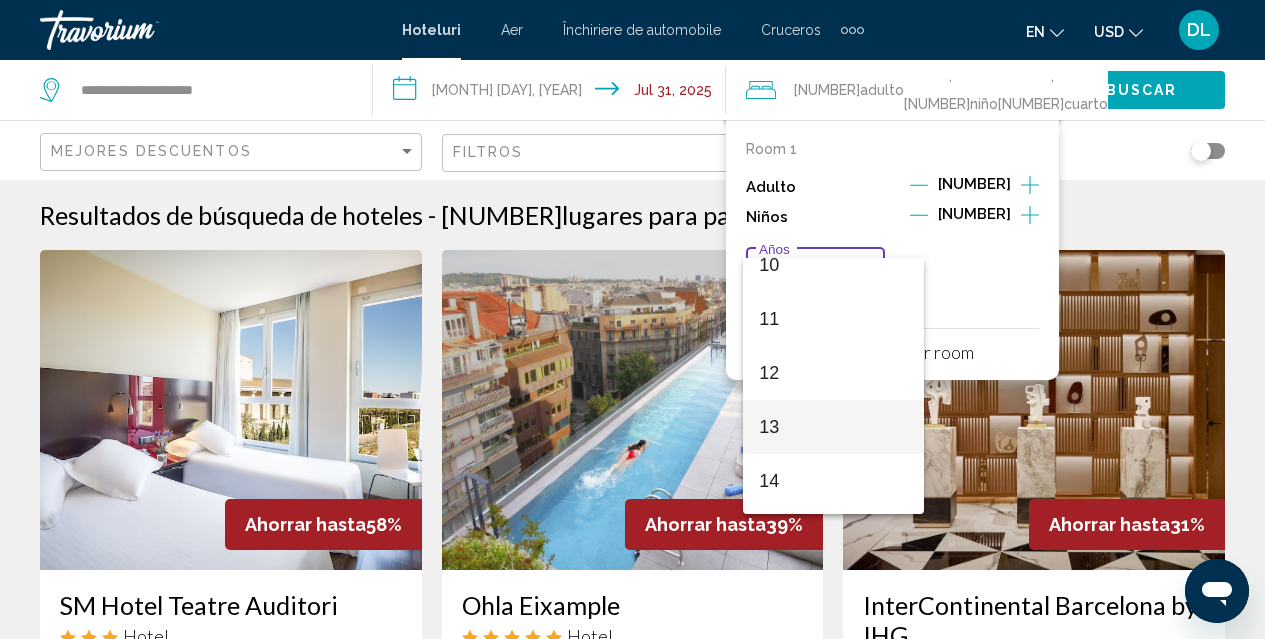 click on "13" at bounding box center (769, 427) 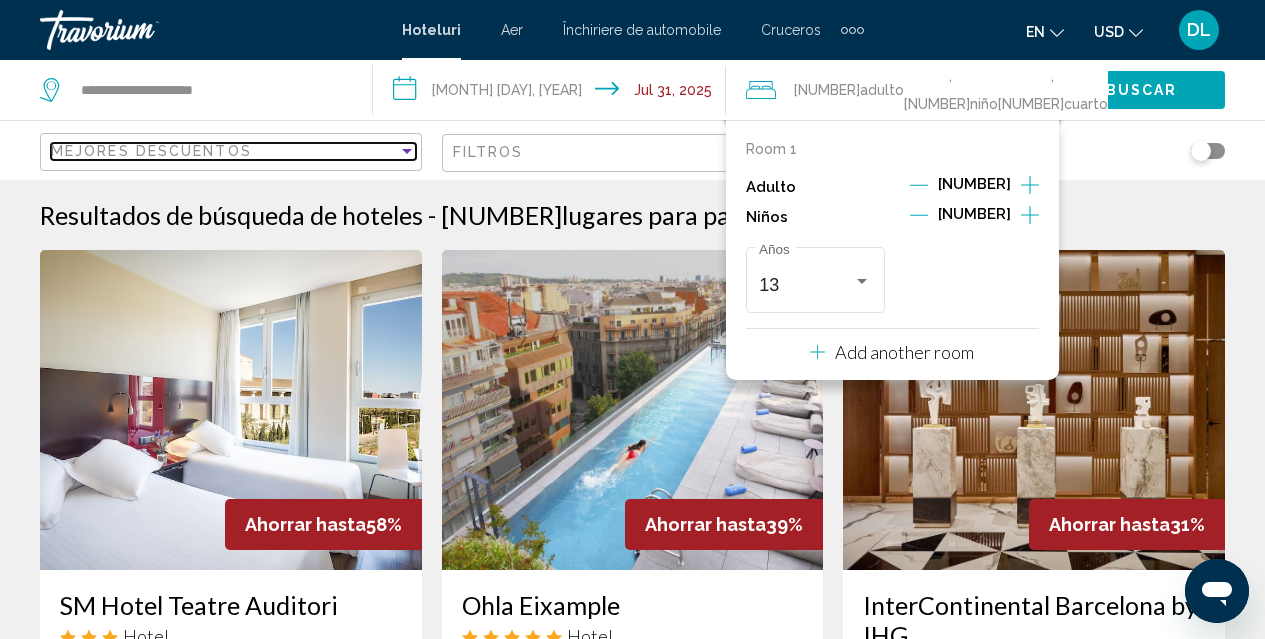 click at bounding box center (407, 151) 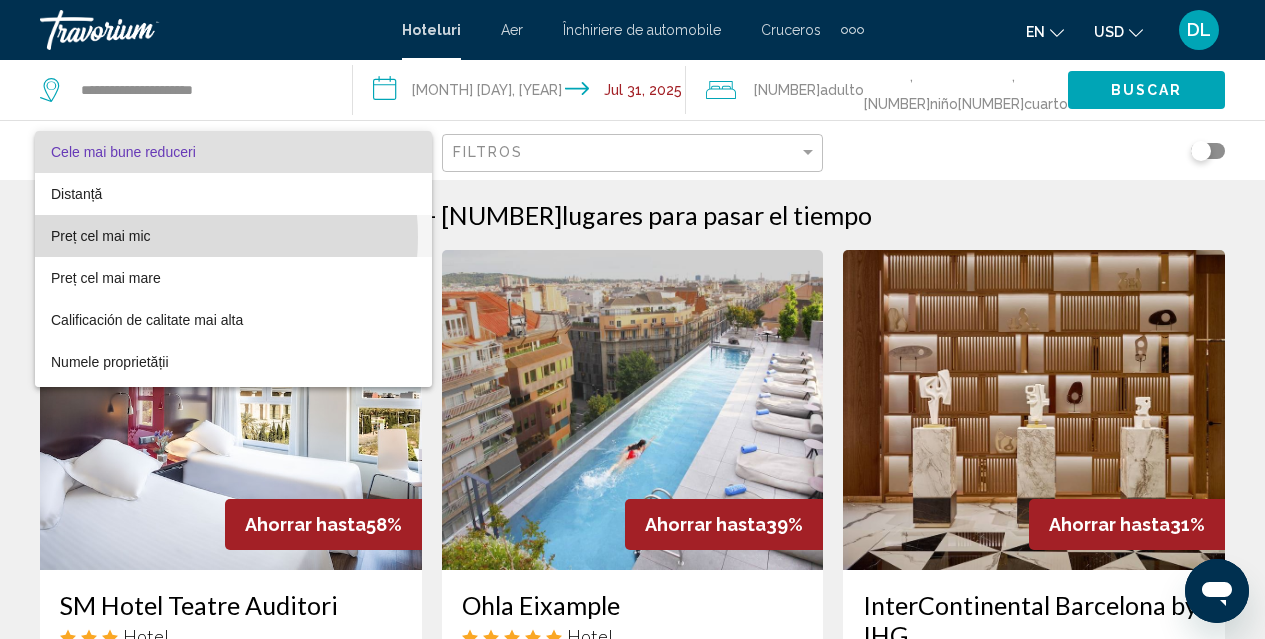 click on "Preț cel mai mic" at bounding box center [233, 236] 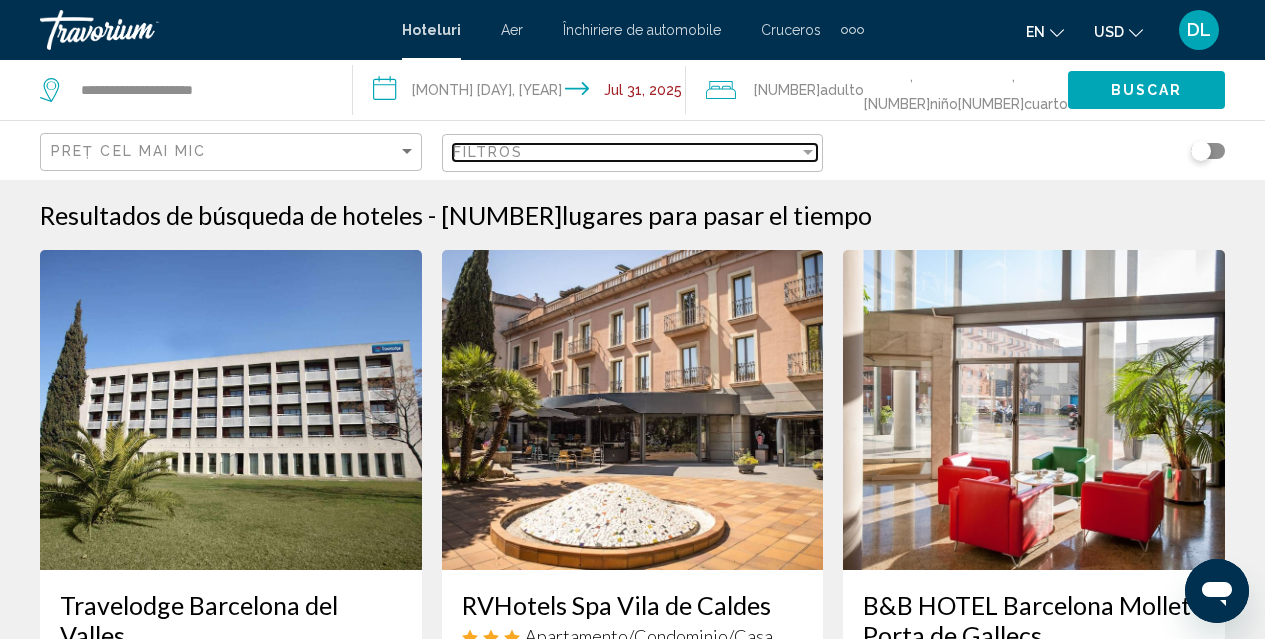click at bounding box center [808, 152] 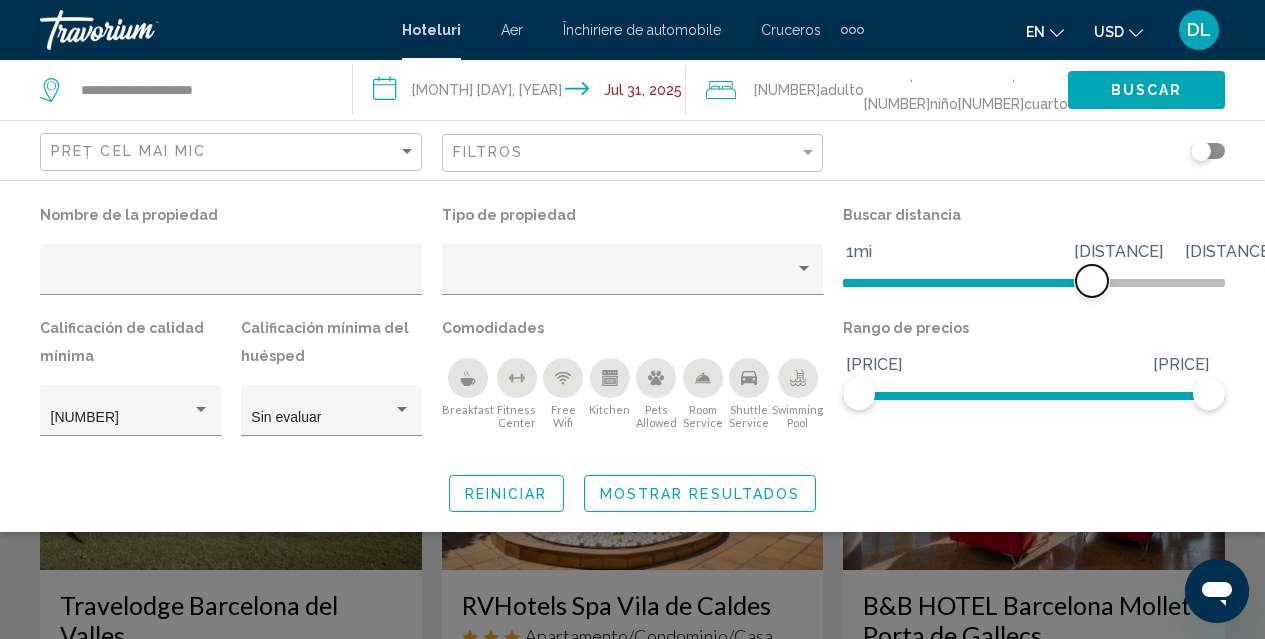 drag, startPoint x: 1214, startPoint y: 282, endPoint x: 1093, endPoint y: 294, distance: 121.59358 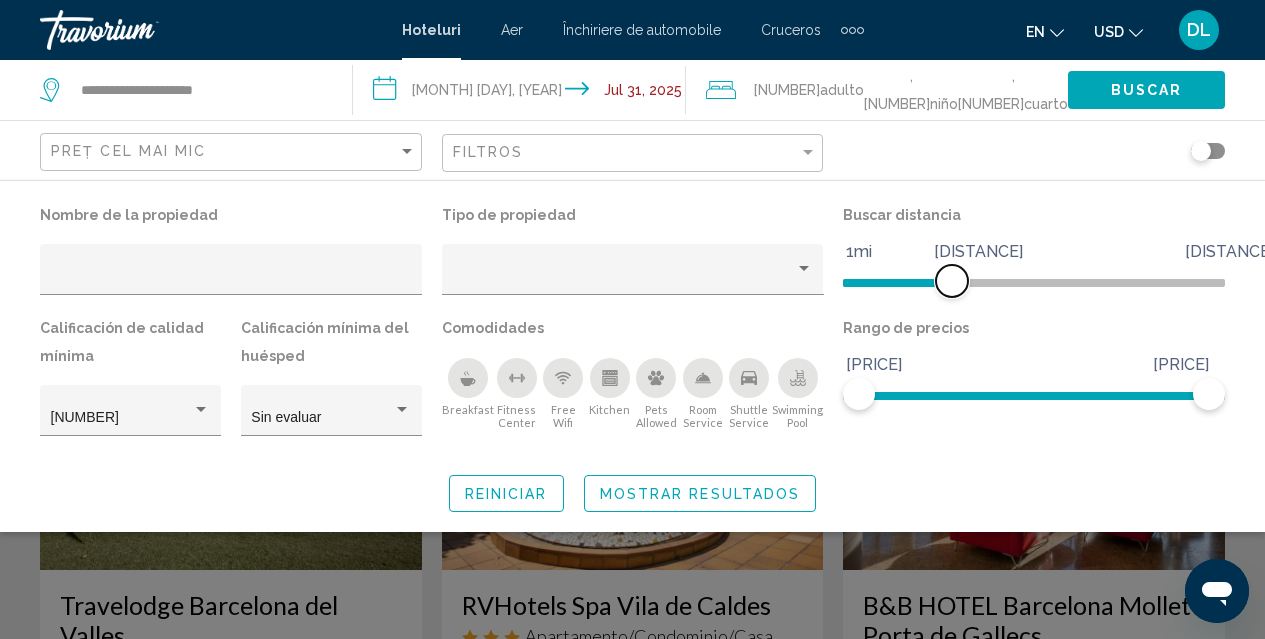 drag, startPoint x: 1093, startPoint y: 294, endPoint x: 951, endPoint y: 279, distance: 142.79005 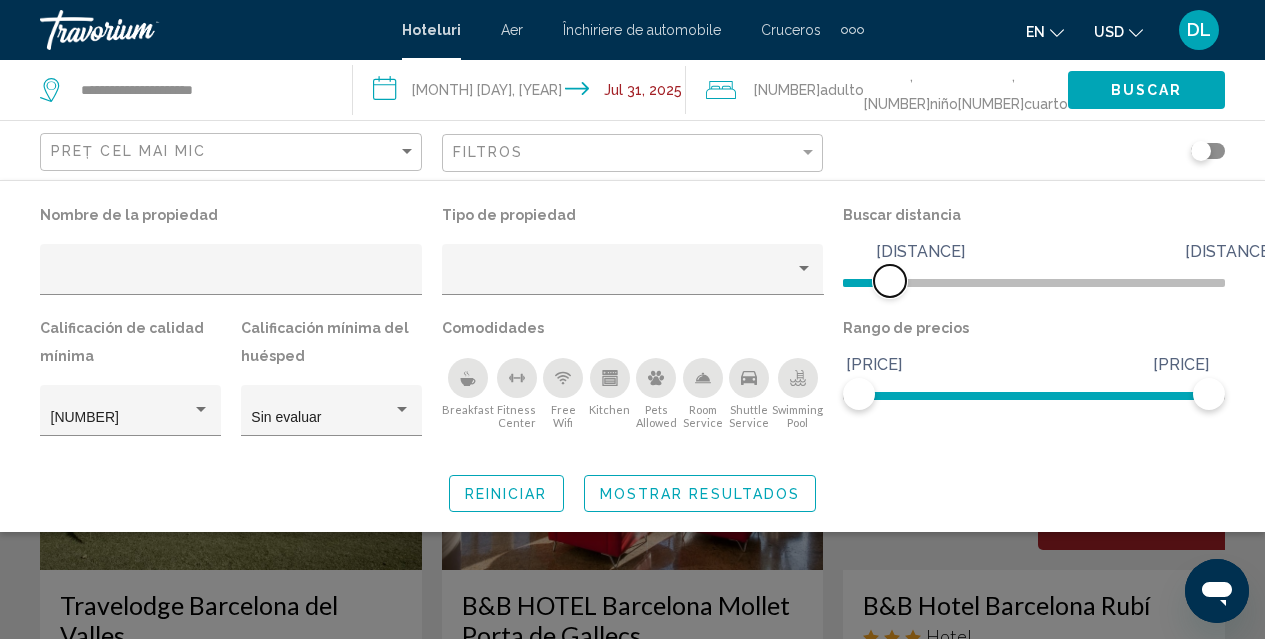 drag, startPoint x: 954, startPoint y: 277, endPoint x: 890, endPoint y: 281, distance: 64.12488 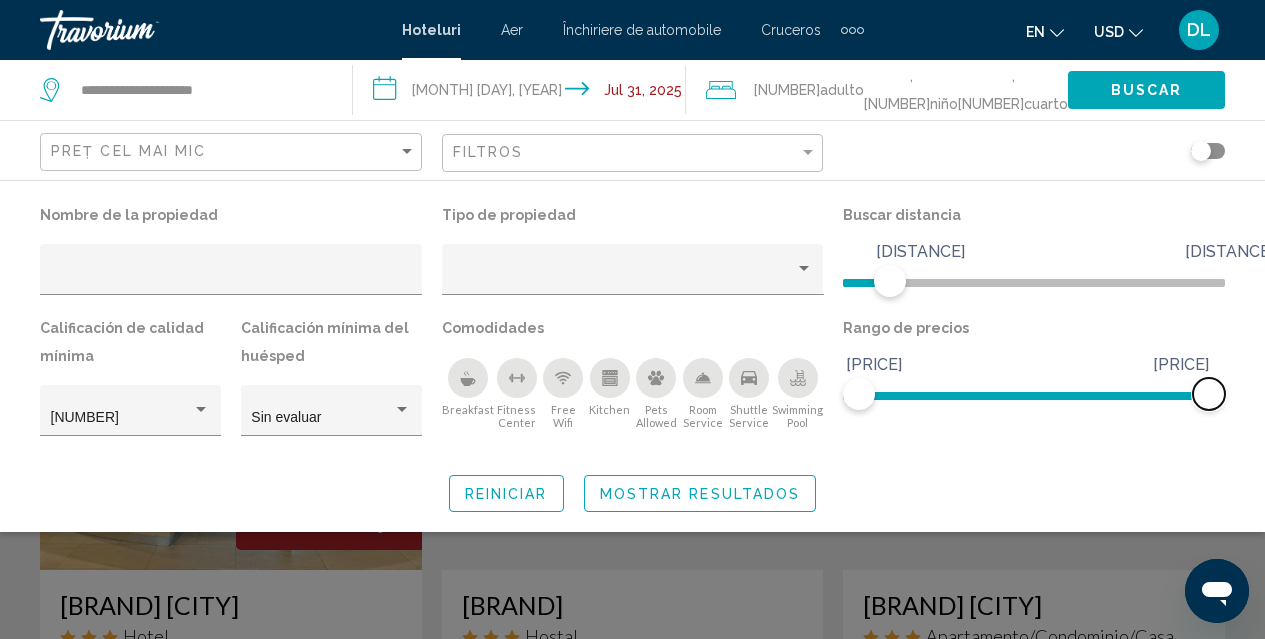 click at bounding box center (1209, 394) 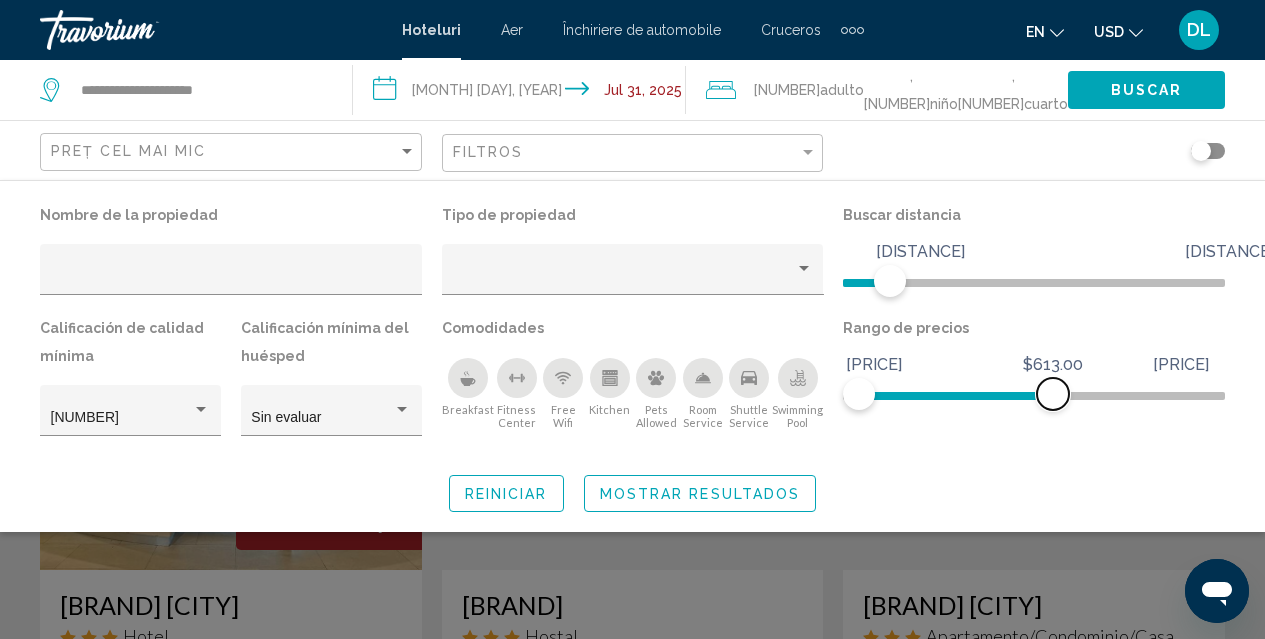drag, startPoint x: 1214, startPoint y: 392, endPoint x: 1053, endPoint y: 402, distance: 161.31026 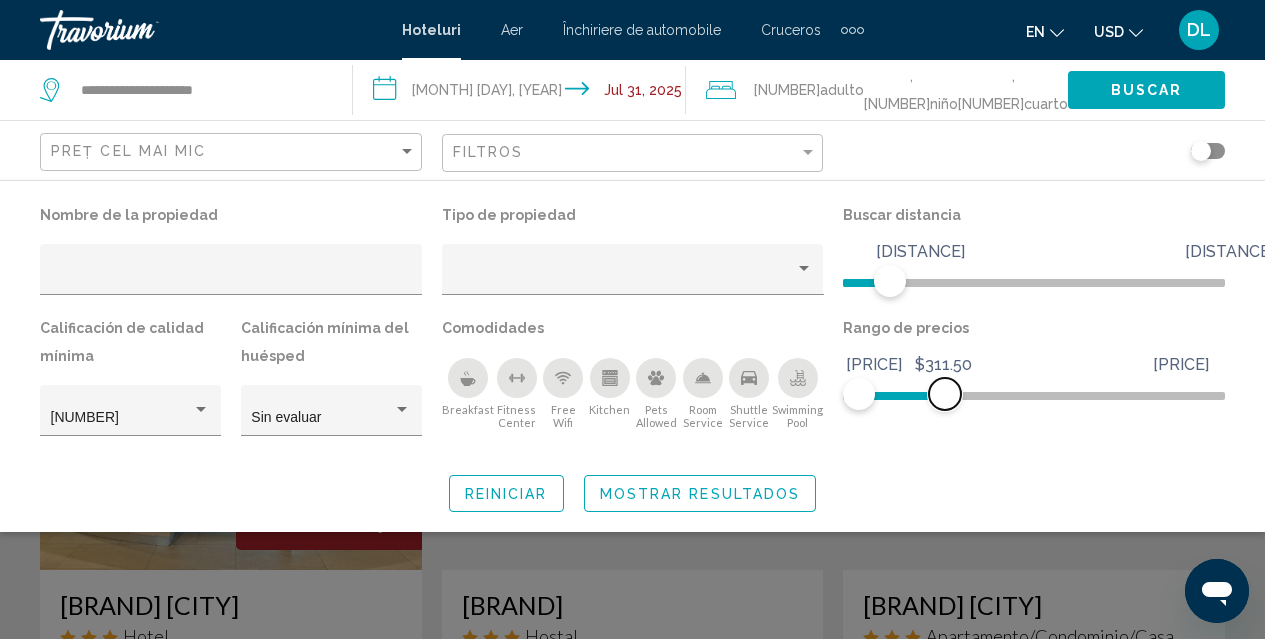 drag, startPoint x: 1053, startPoint y: 401, endPoint x: 945, endPoint y: 397, distance: 108.07405 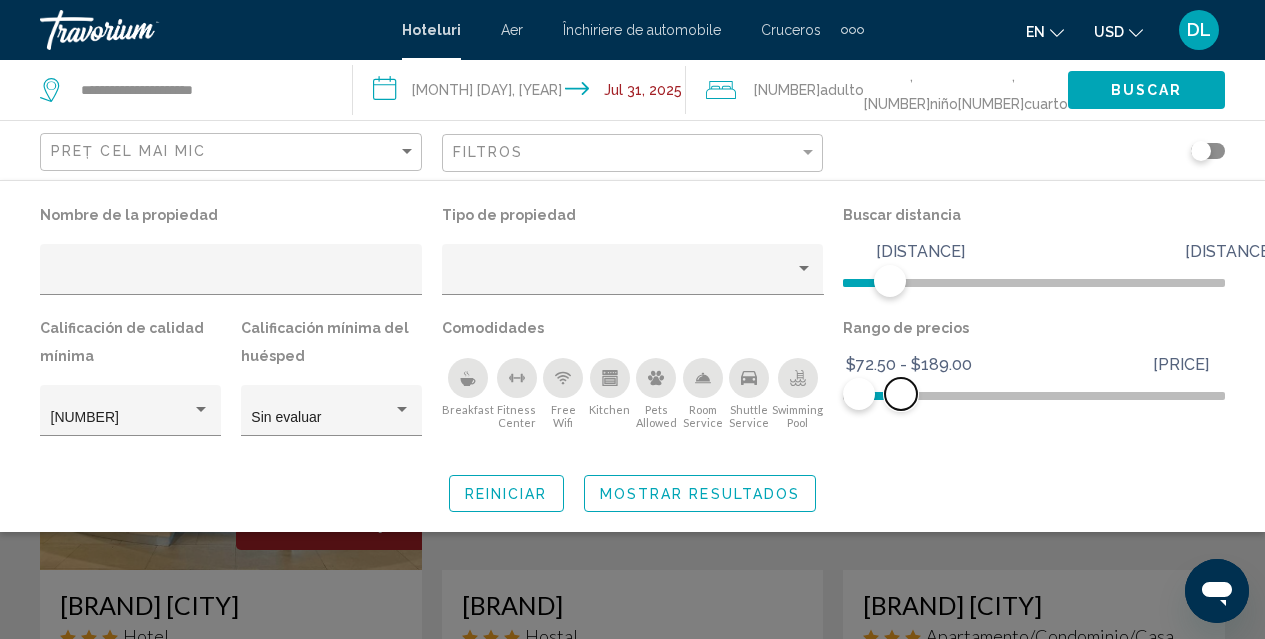 drag, startPoint x: 945, startPoint y: 397, endPoint x: 901, endPoint y: 406, distance: 44.911022 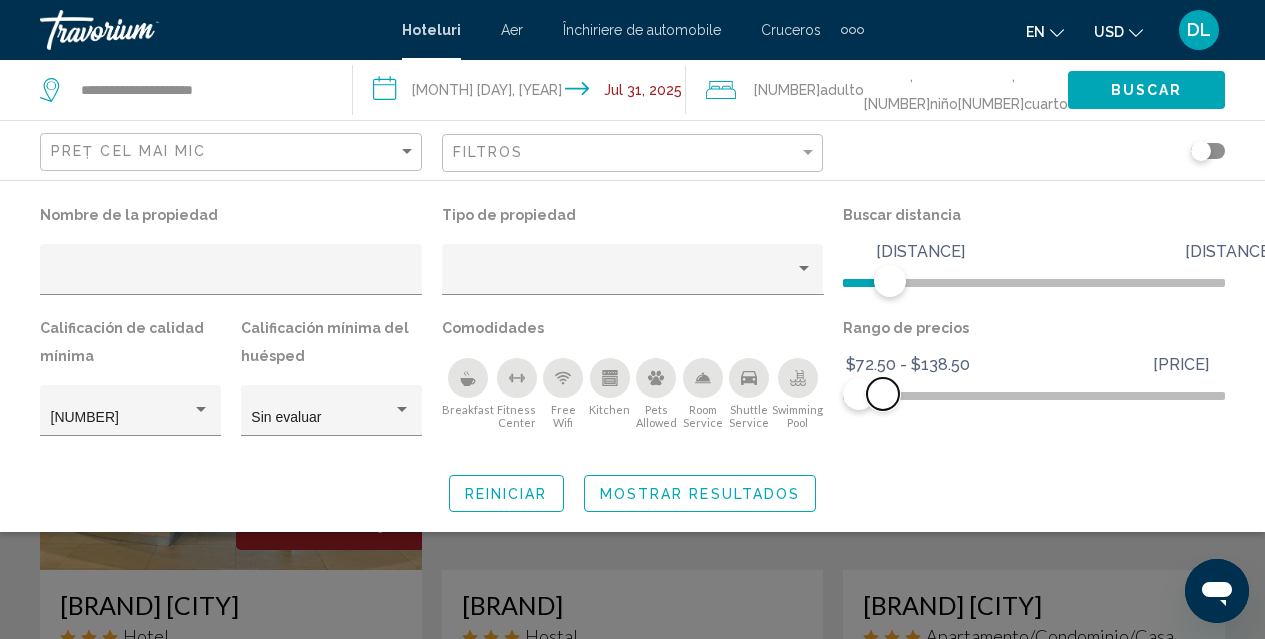 drag, startPoint x: 901, startPoint y: 406, endPoint x: 883, endPoint y: 406, distance: 18 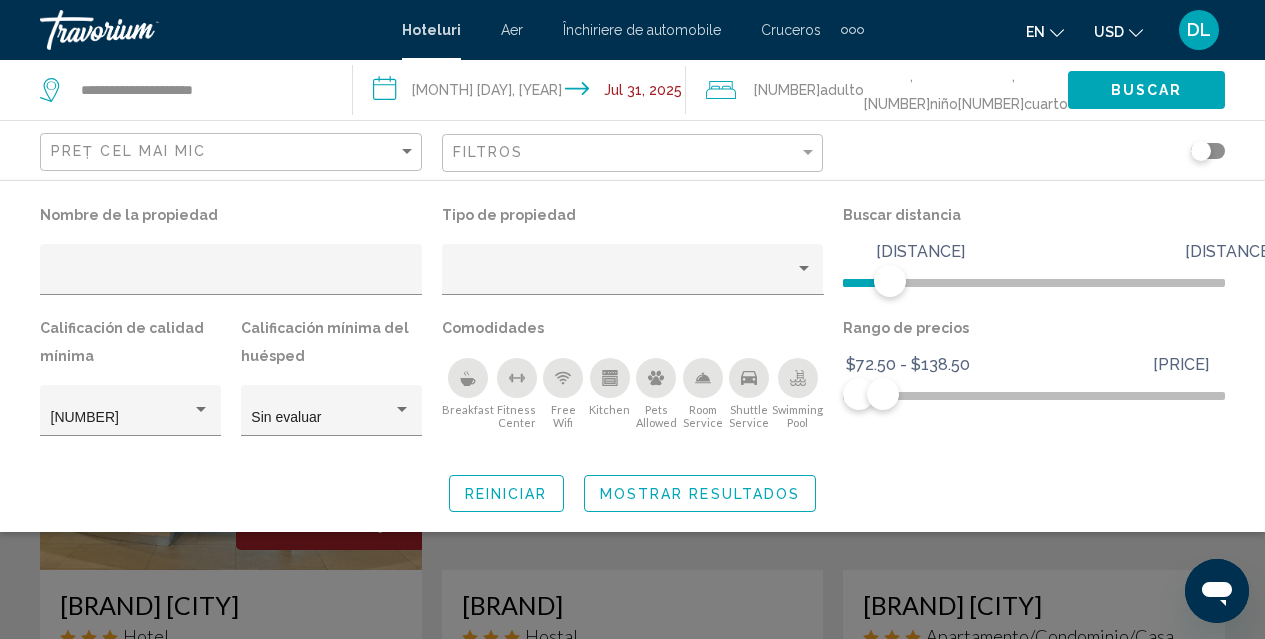 click on "Rango de precios $72.50 $1048.00 $72.50 $138.50 $72.50 - $138.50" at bounding box center [1034, 384] 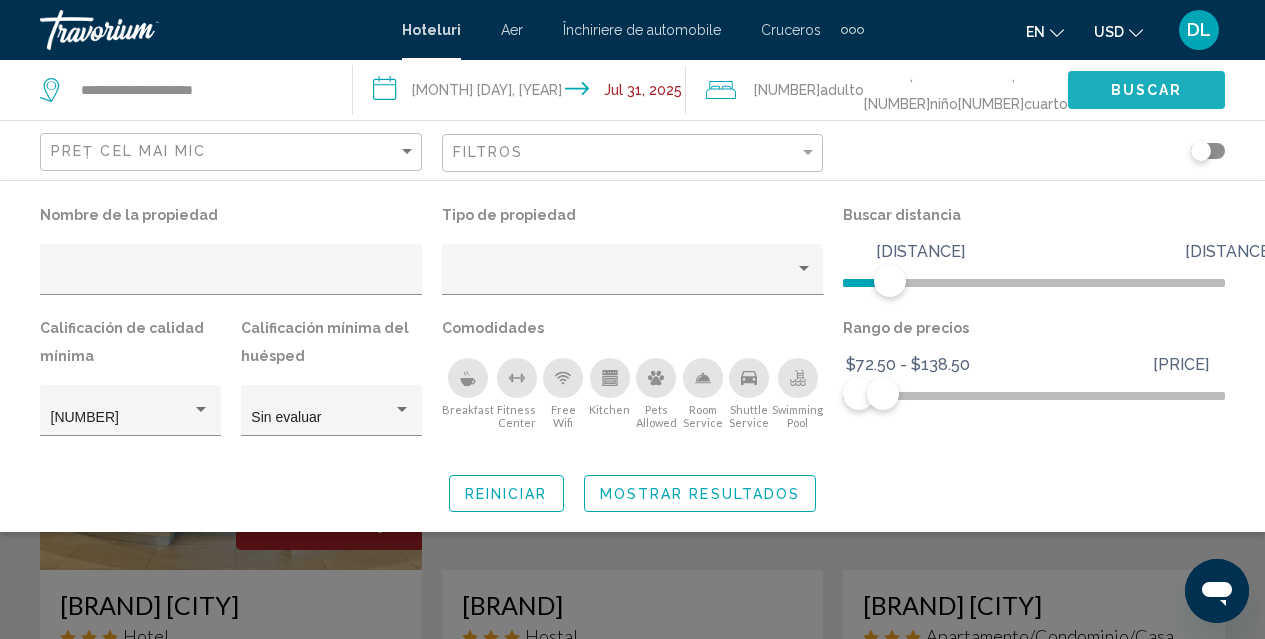 click on "Buscar" at bounding box center [1146, 89] 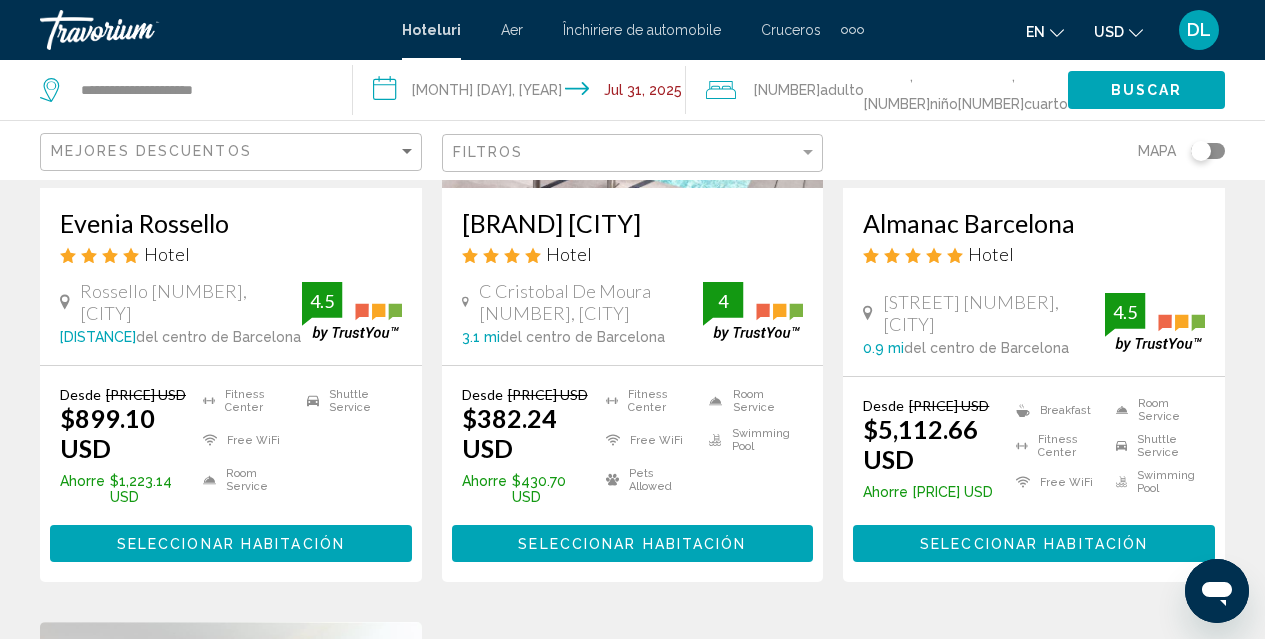 scroll, scrollTop: 388, scrollLeft: 0, axis: vertical 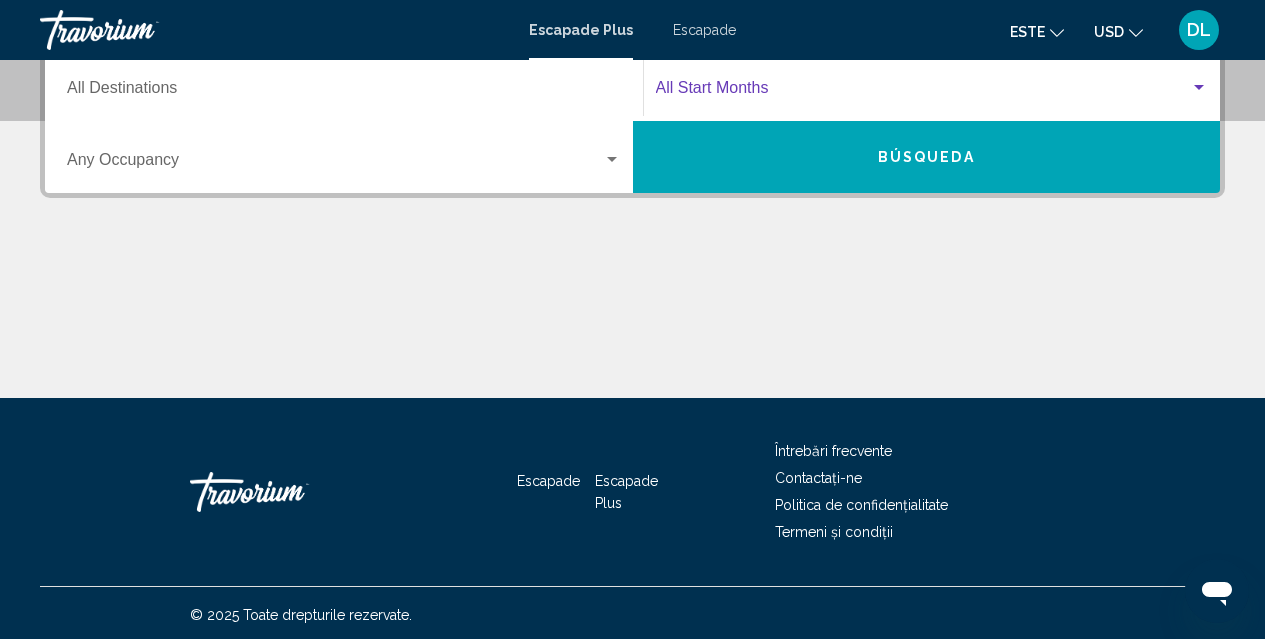 click at bounding box center (1199, 87) 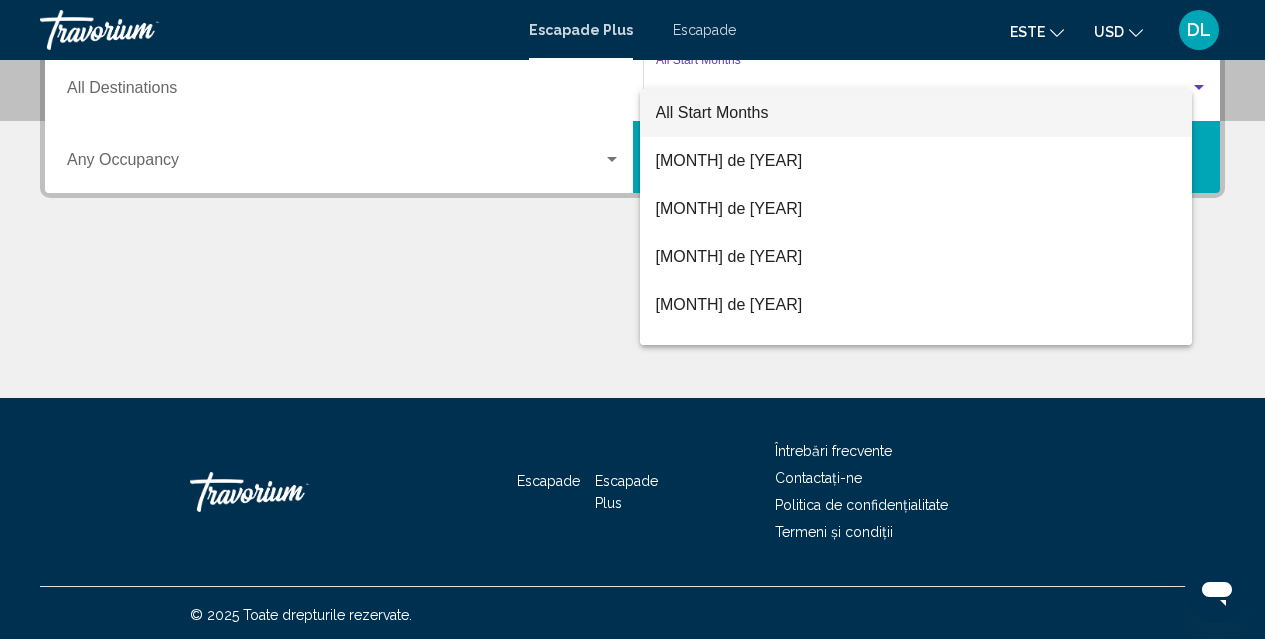 scroll, scrollTop: 458, scrollLeft: 0, axis: vertical 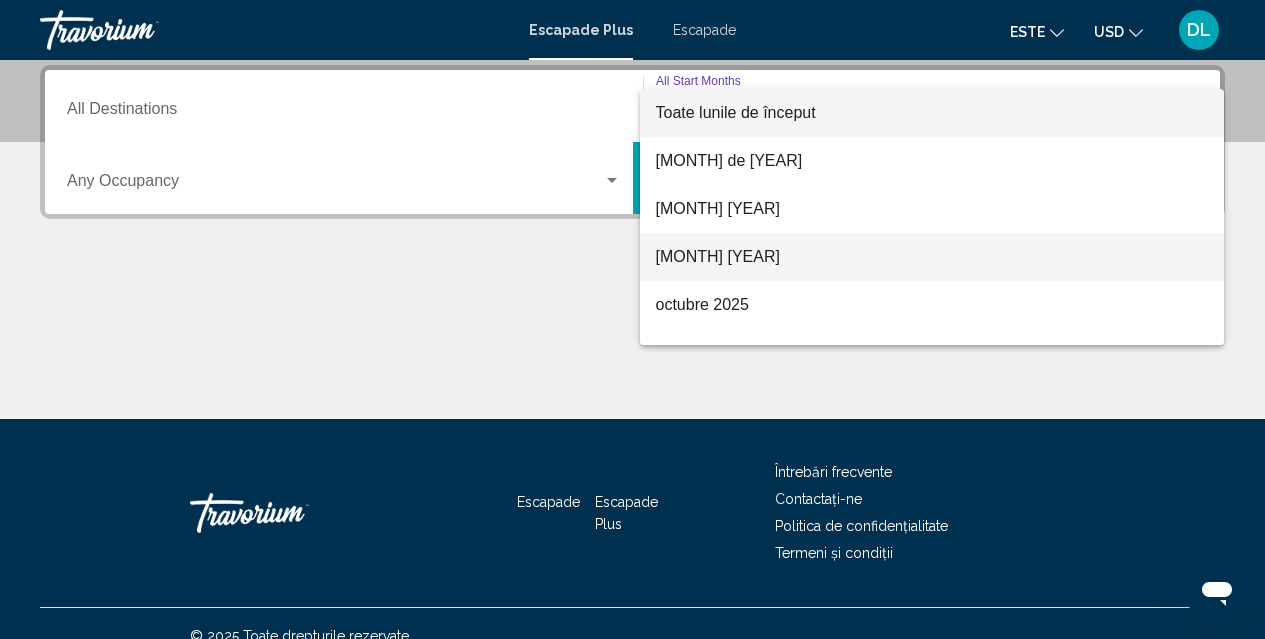 click on "[MONTH] [YEAR]" at bounding box center [718, 256] 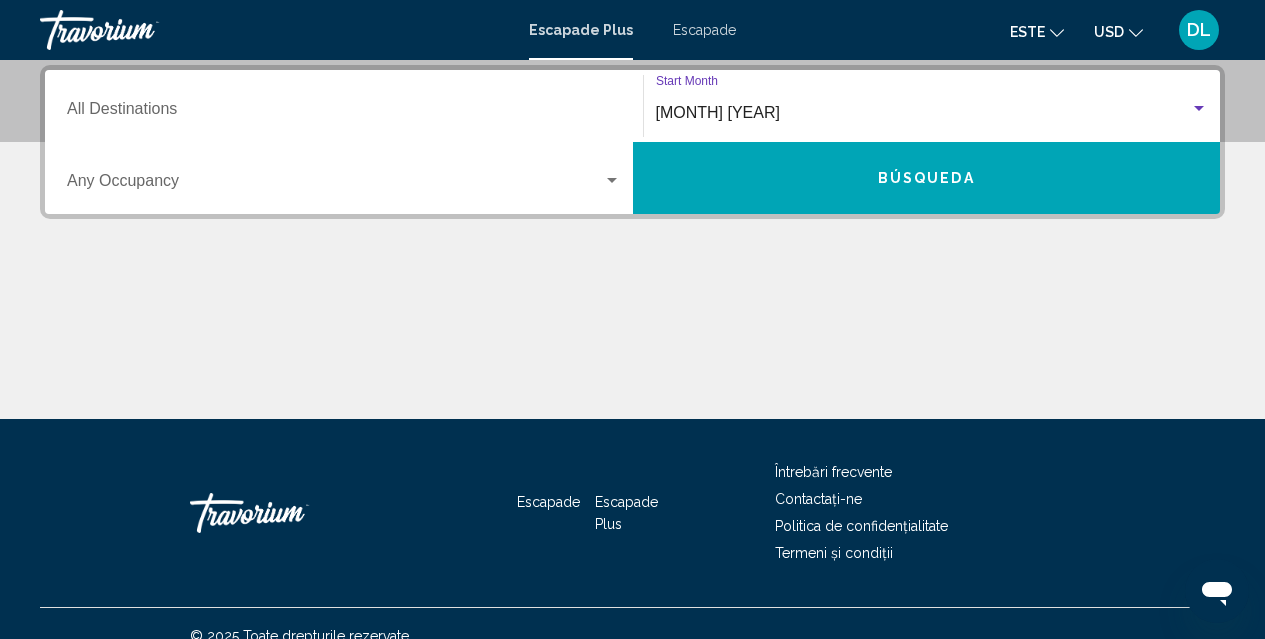 click at bounding box center (612, 181) 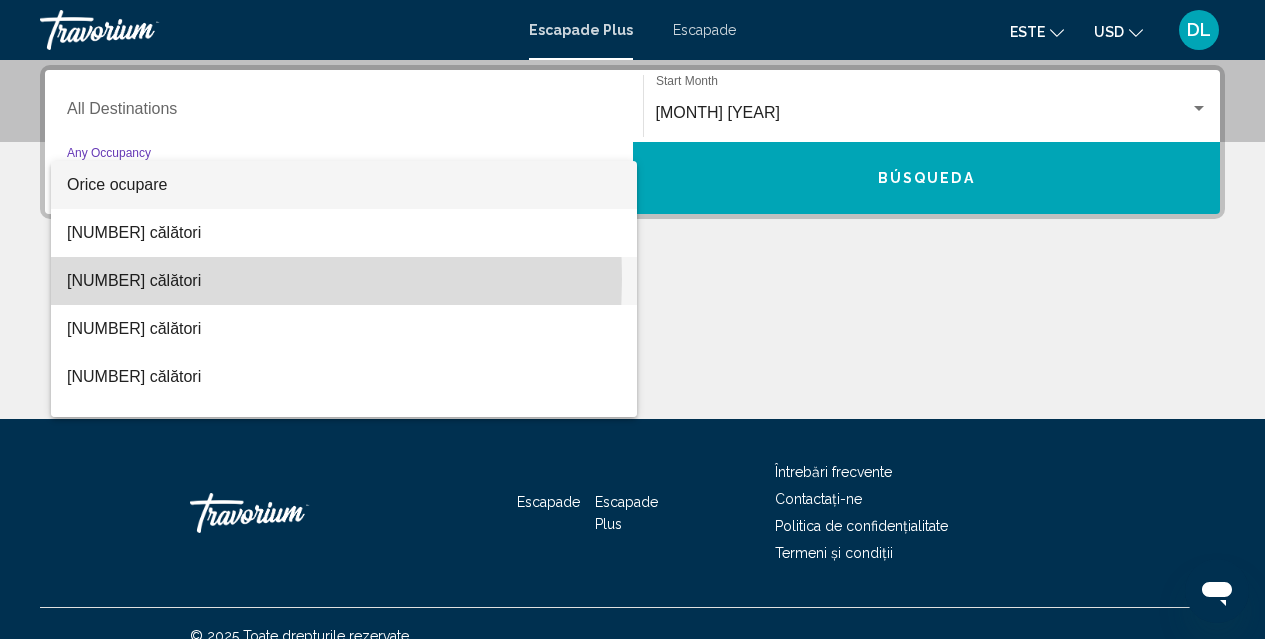 click on "[NUMBER] călători" at bounding box center (134, 280) 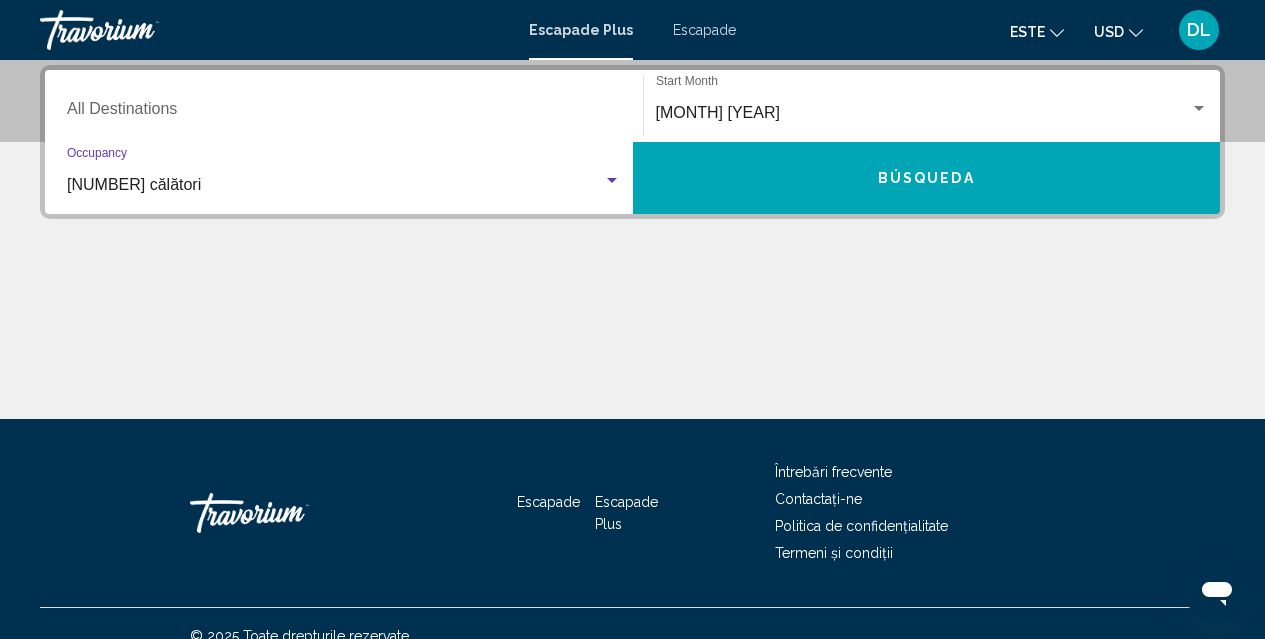 click on "Destination All Destinations" at bounding box center (344, 113) 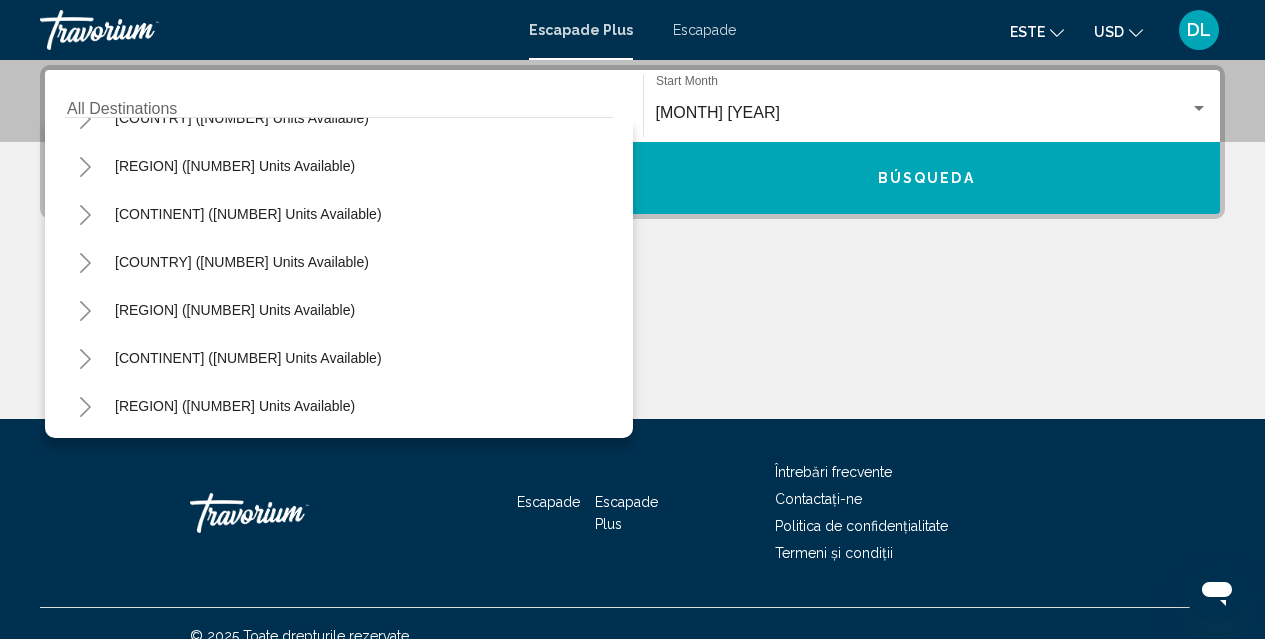 scroll, scrollTop: 181, scrollLeft: 0, axis: vertical 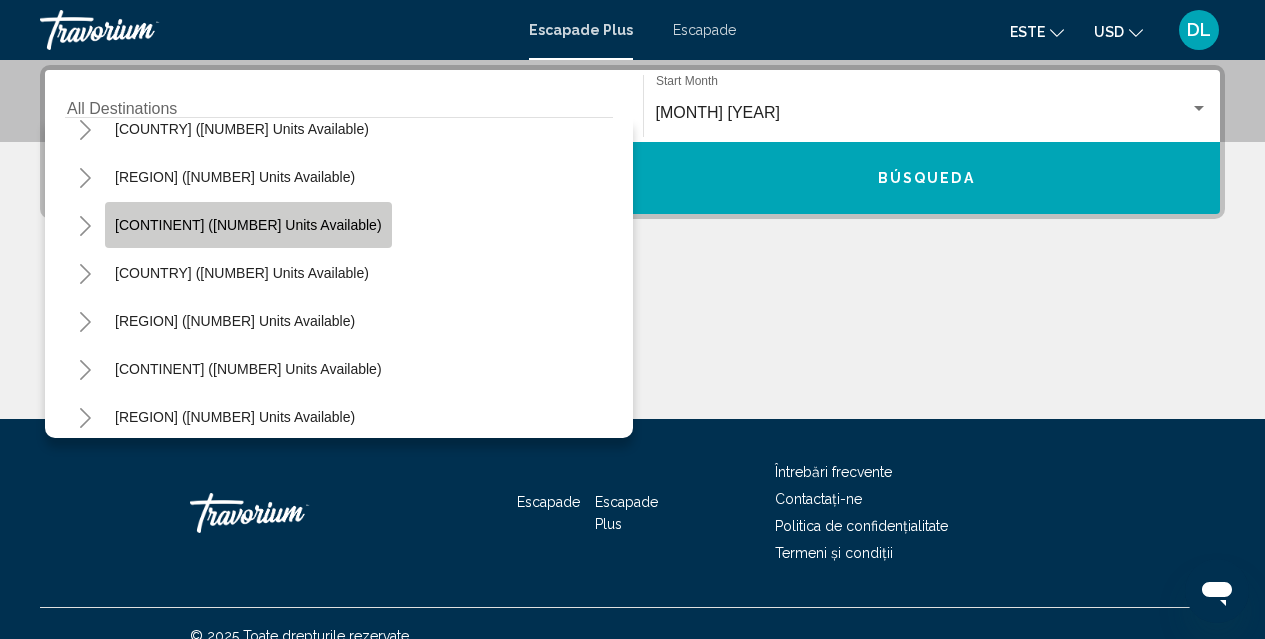 click on "[CONTINENT] ([NUMBER] units available)" at bounding box center [248, 225] 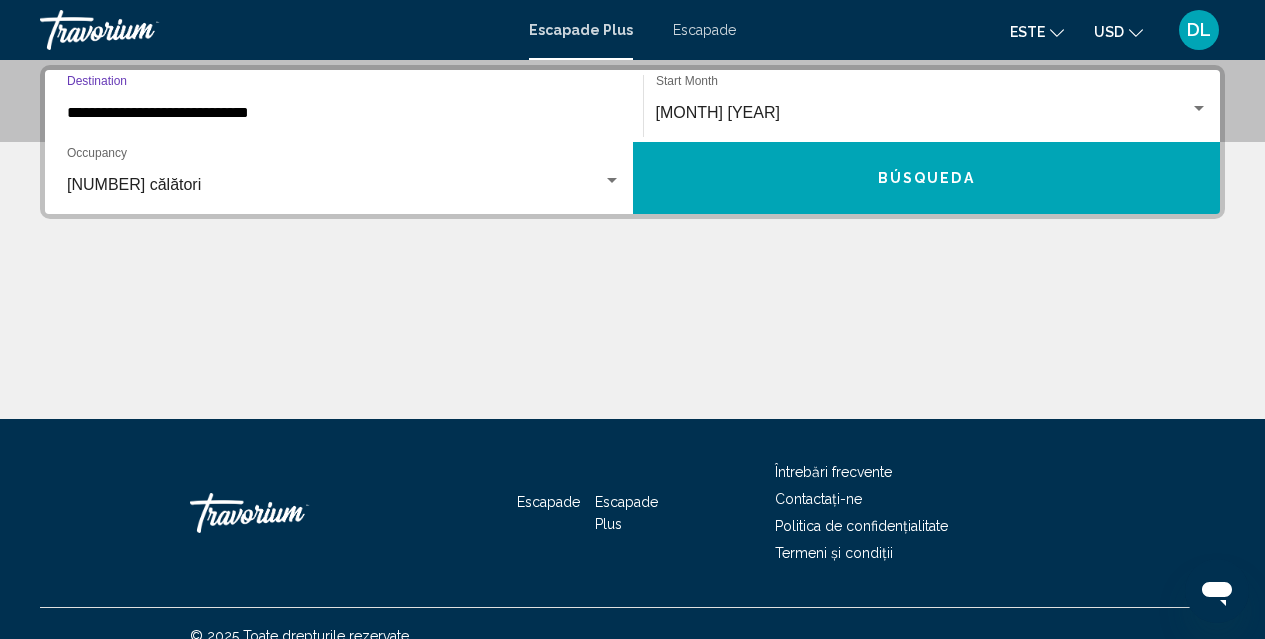 click on "Búsqueda" at bounding box center [926, 179] 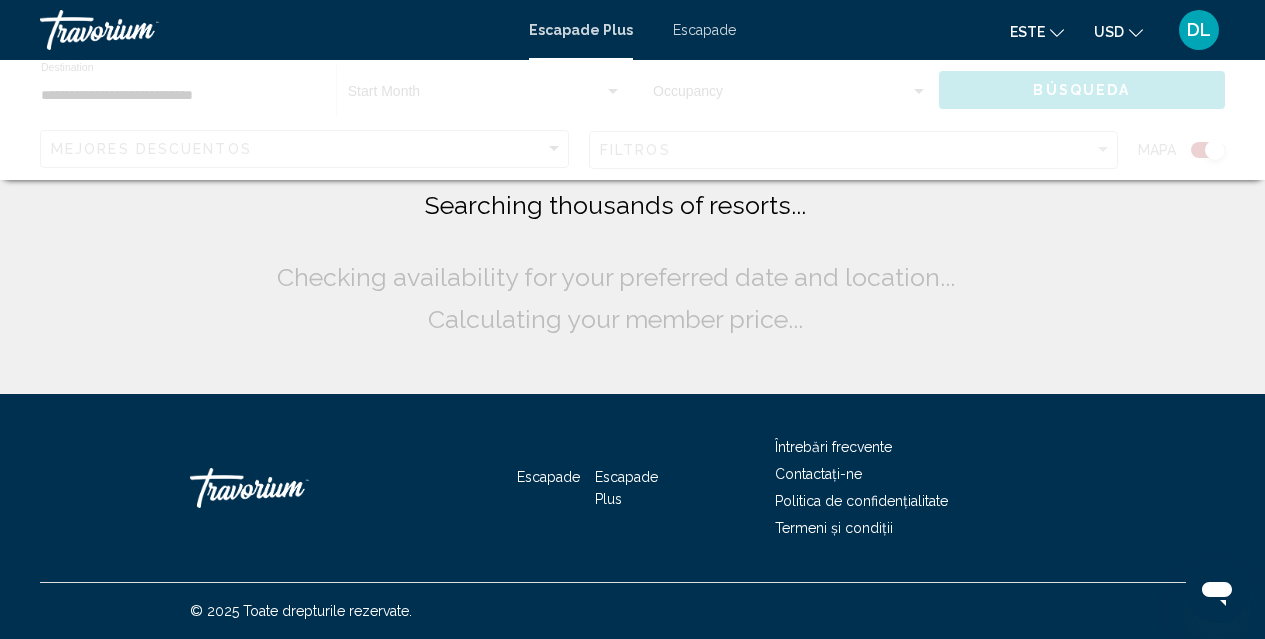 scroll, scrollTop: 0, scrollLeft: 0, axis: both 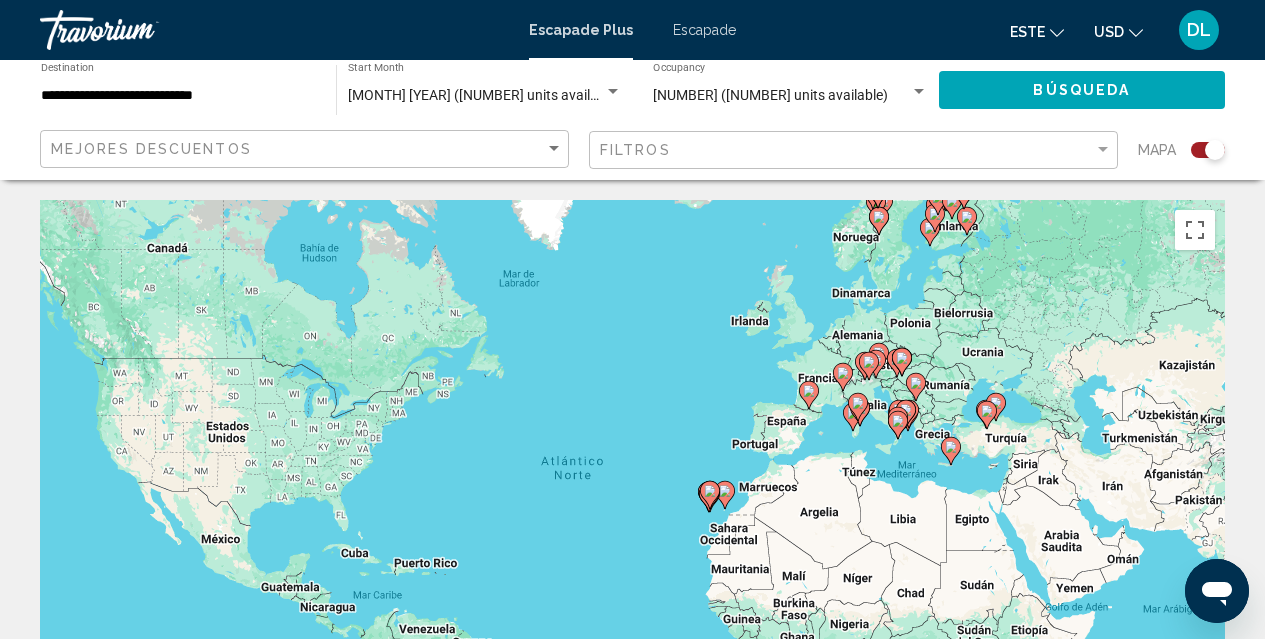click at bounding box center (898, 413) 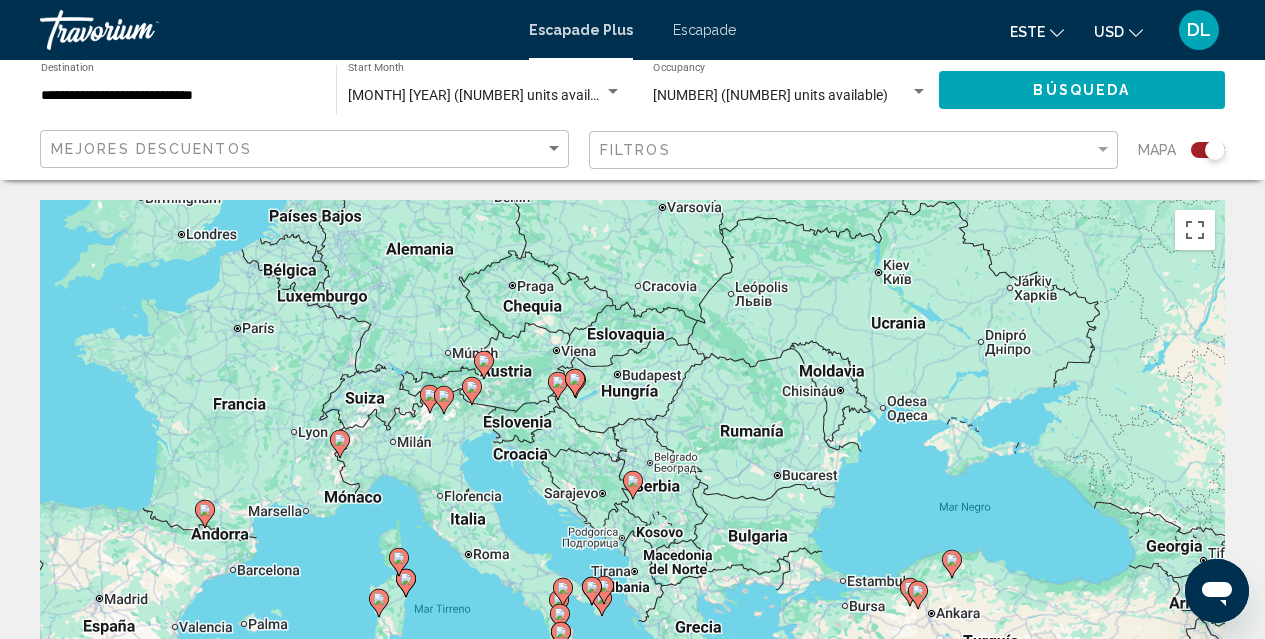click on "Para desplazarte, pulsa las teclas de flecha. Para activar la función de arrastre con el teclado, pulsa Alt + Intro. Cuando hayas habilitado esa función, usa las teclas de flecha para mover el marcador. Para completar el arrastre, pulsa Intro. Para cancelar, pulsa Escape." at bounding box center [632, 500] 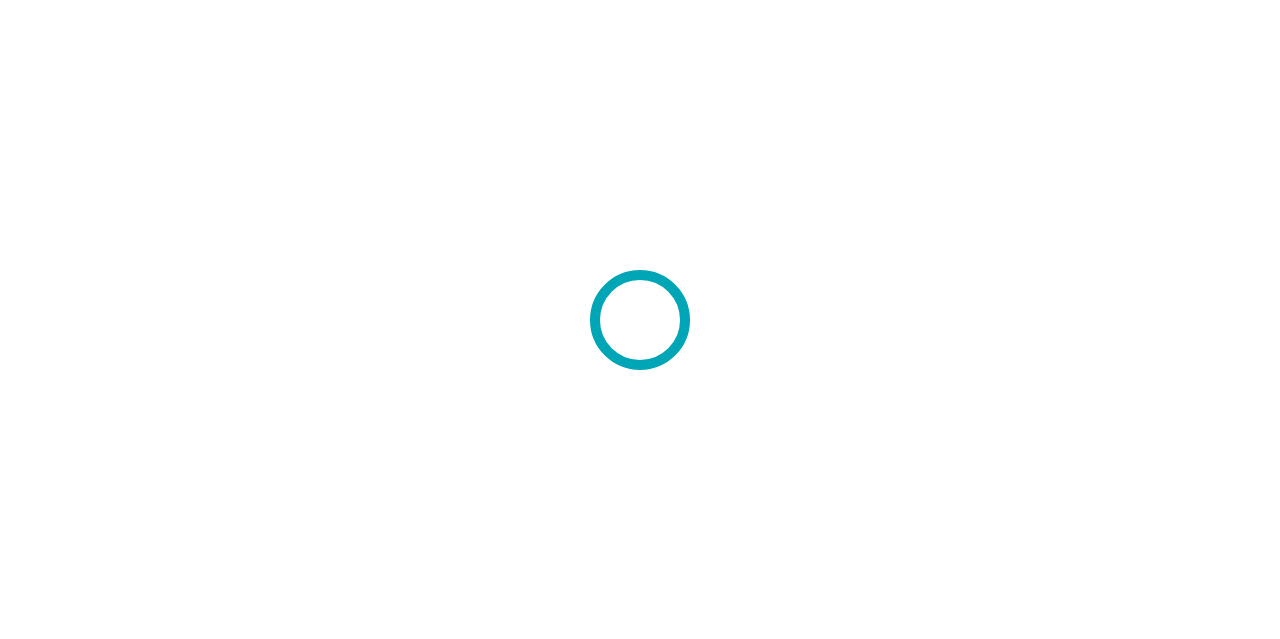 scroll, scrollTop: 0, scrollLeft: 0, axis: both 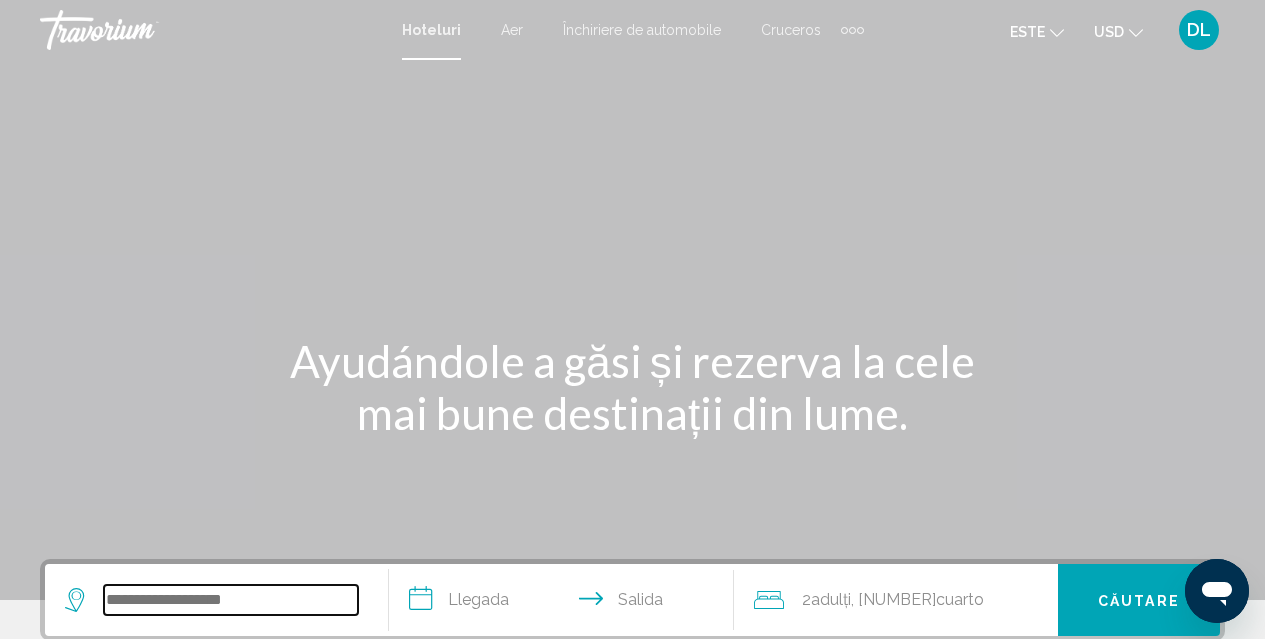 click at bounding box center (231, 600) 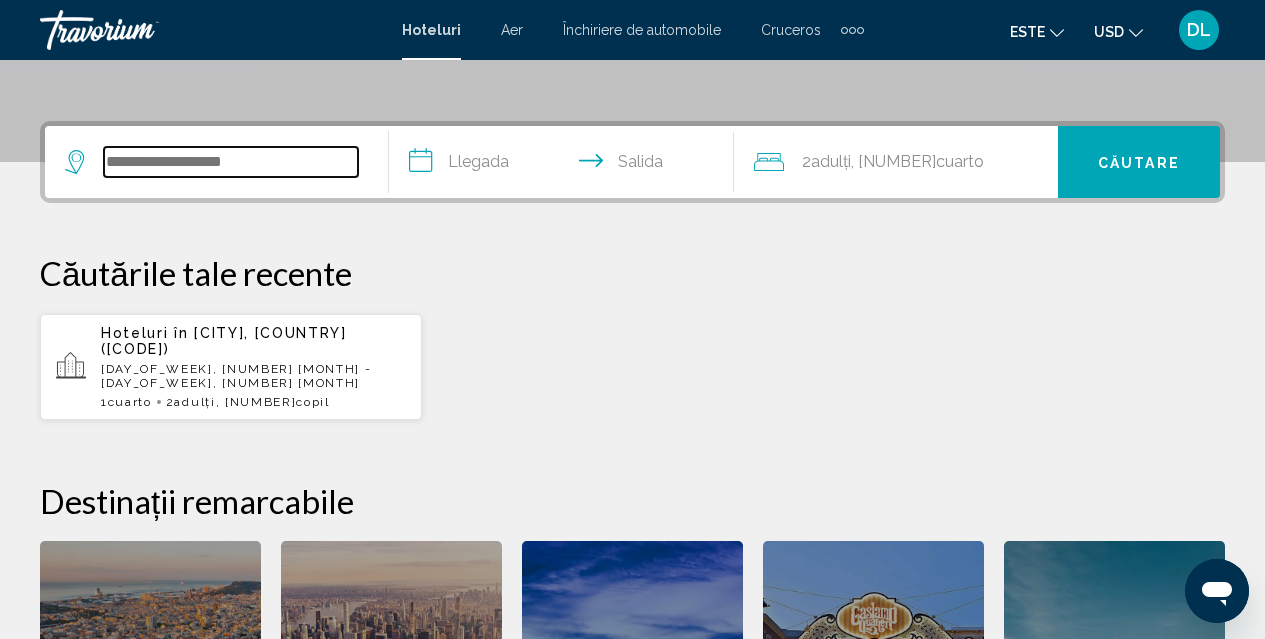 scroll, scrollTop: 494, scrollLeft: 0, axis: vertical 